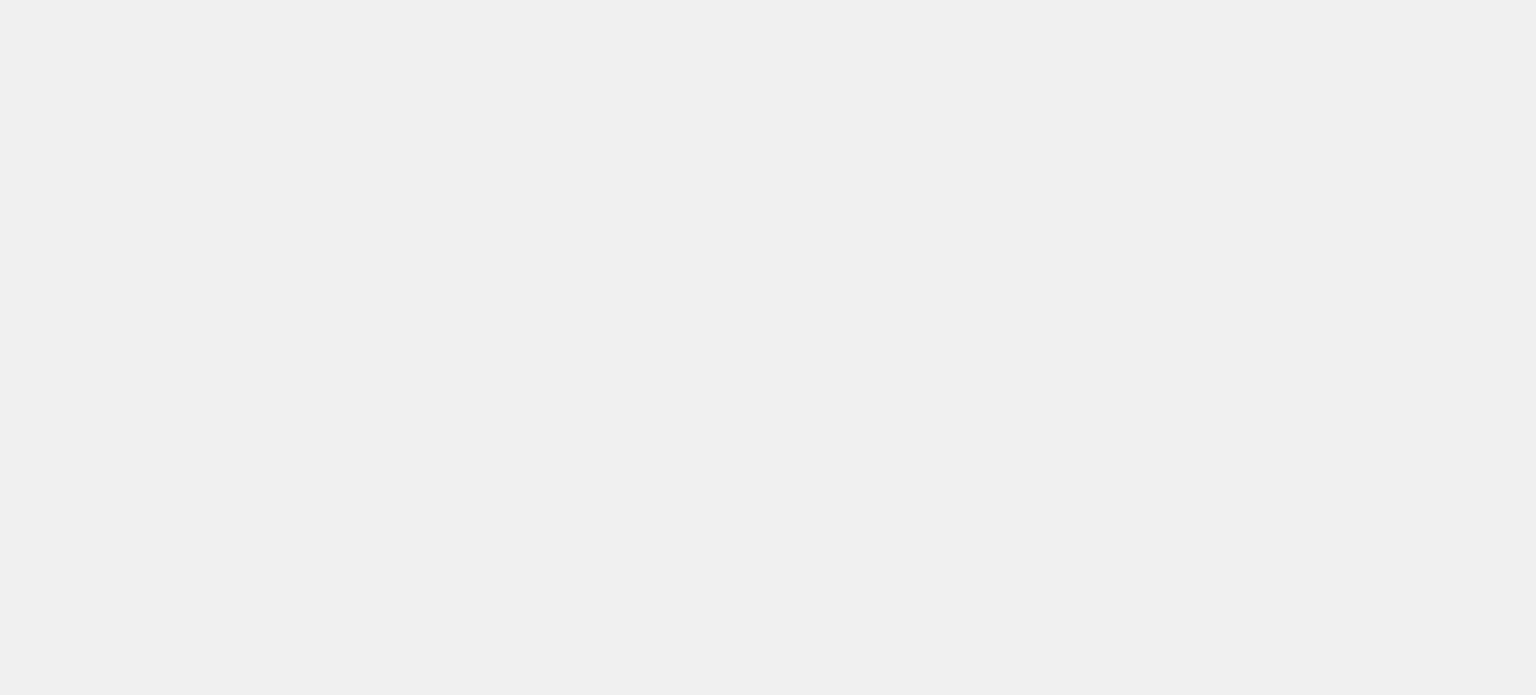 scroll, scrollTop: 0, scrollLeft: 0, axis: both 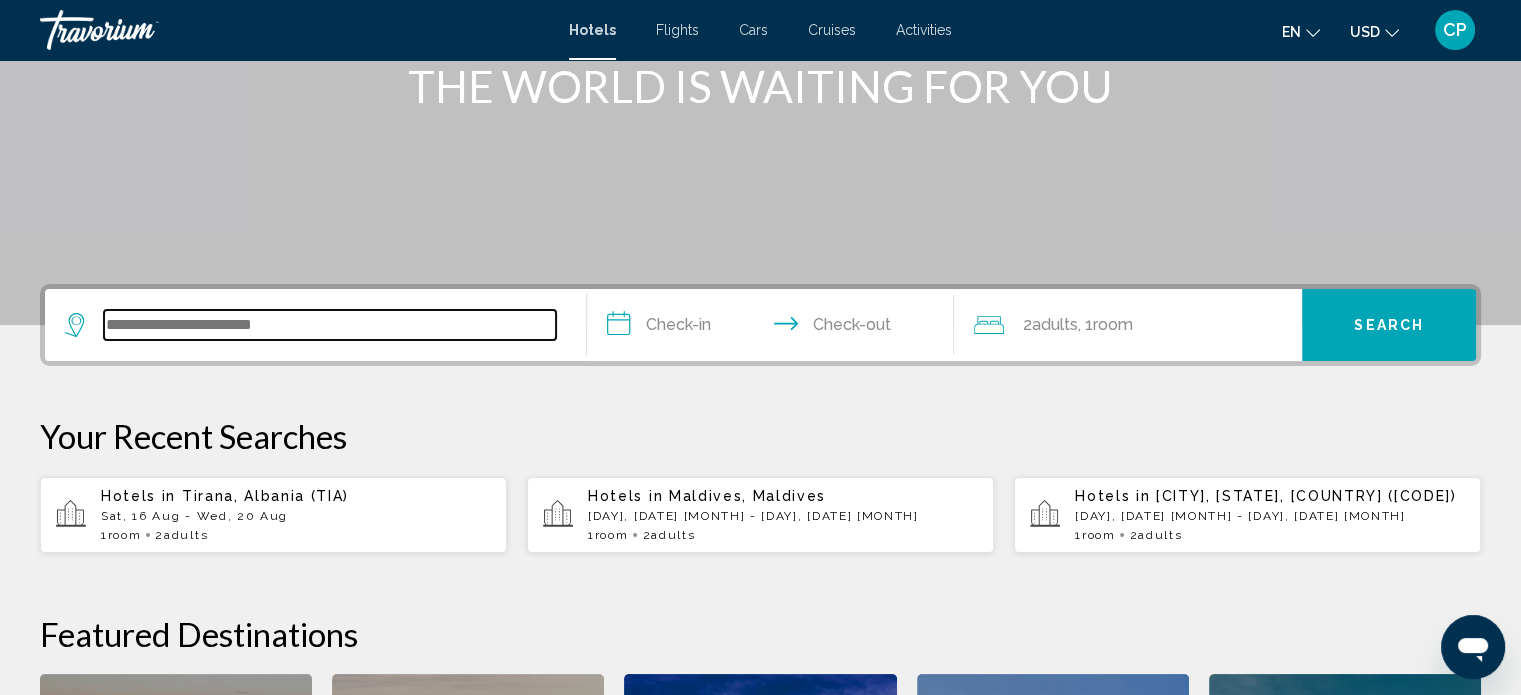 click at bounding box center [330, 325] 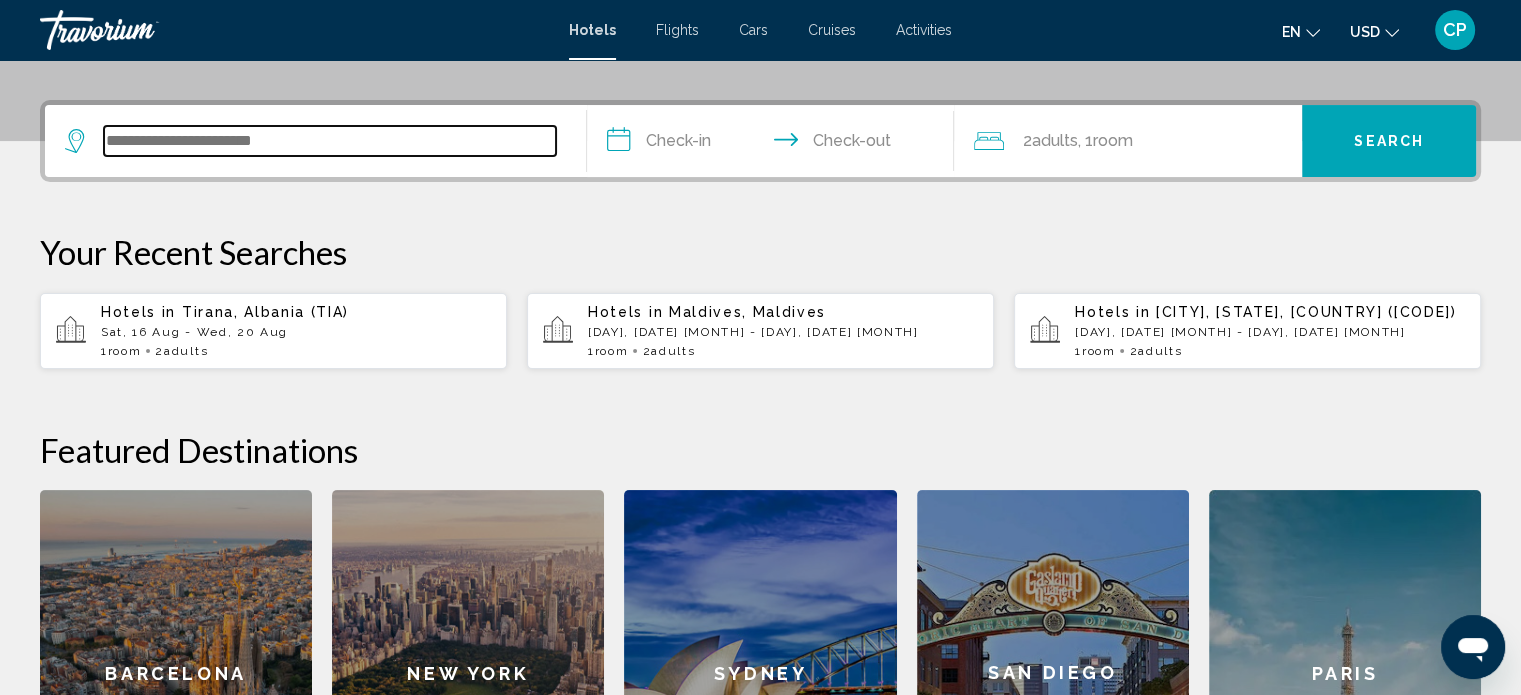 scroll, scrollTop: 493, scrollLeft: 0, axis: vertical 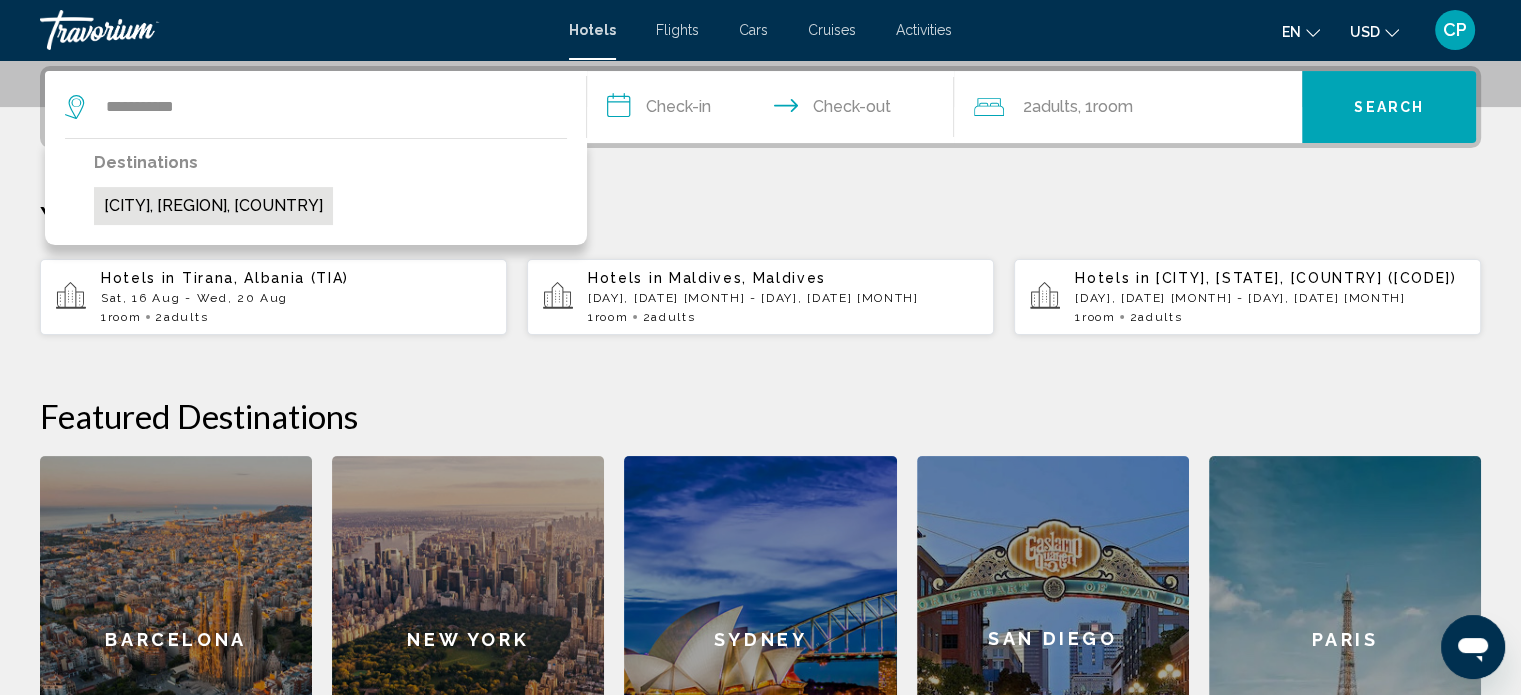 click on "Les Epesses, Vendee, France" at bounding box center (213, 206) 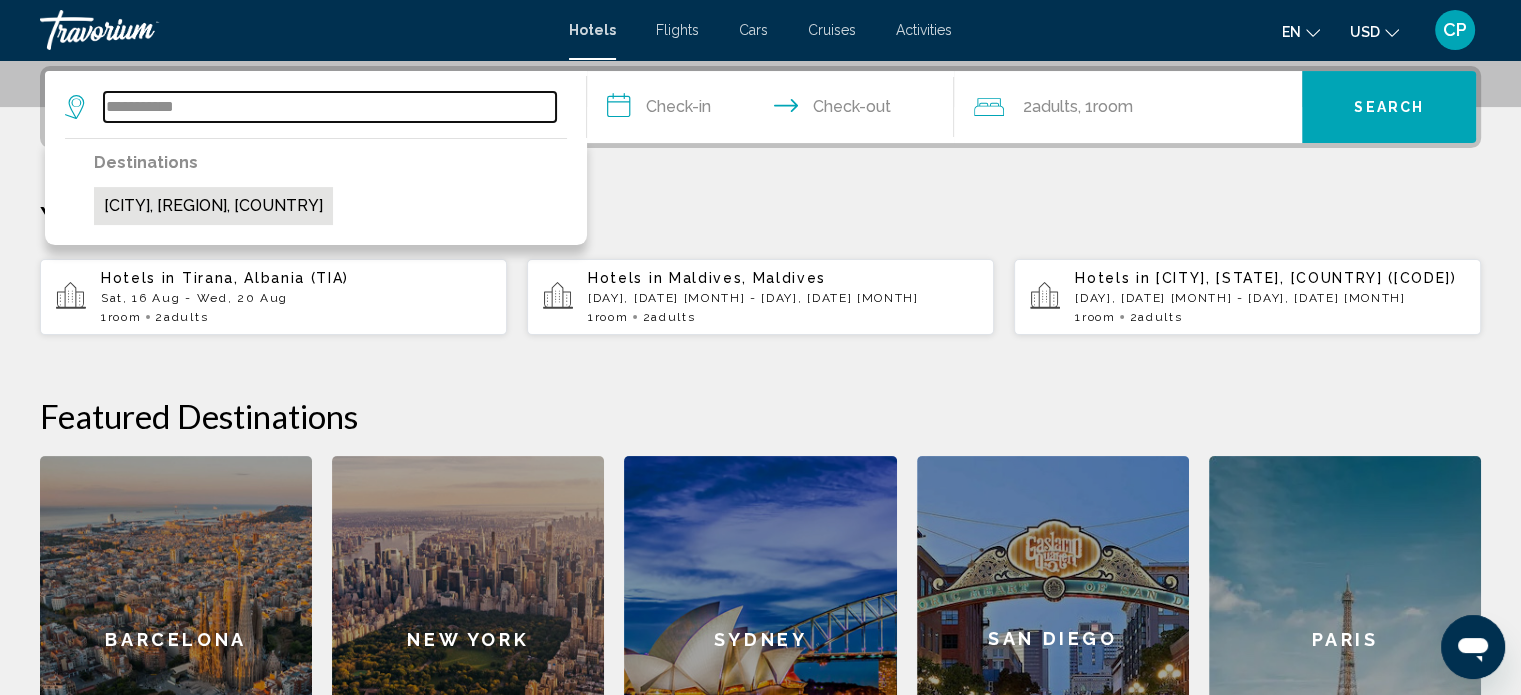 type on "**********" 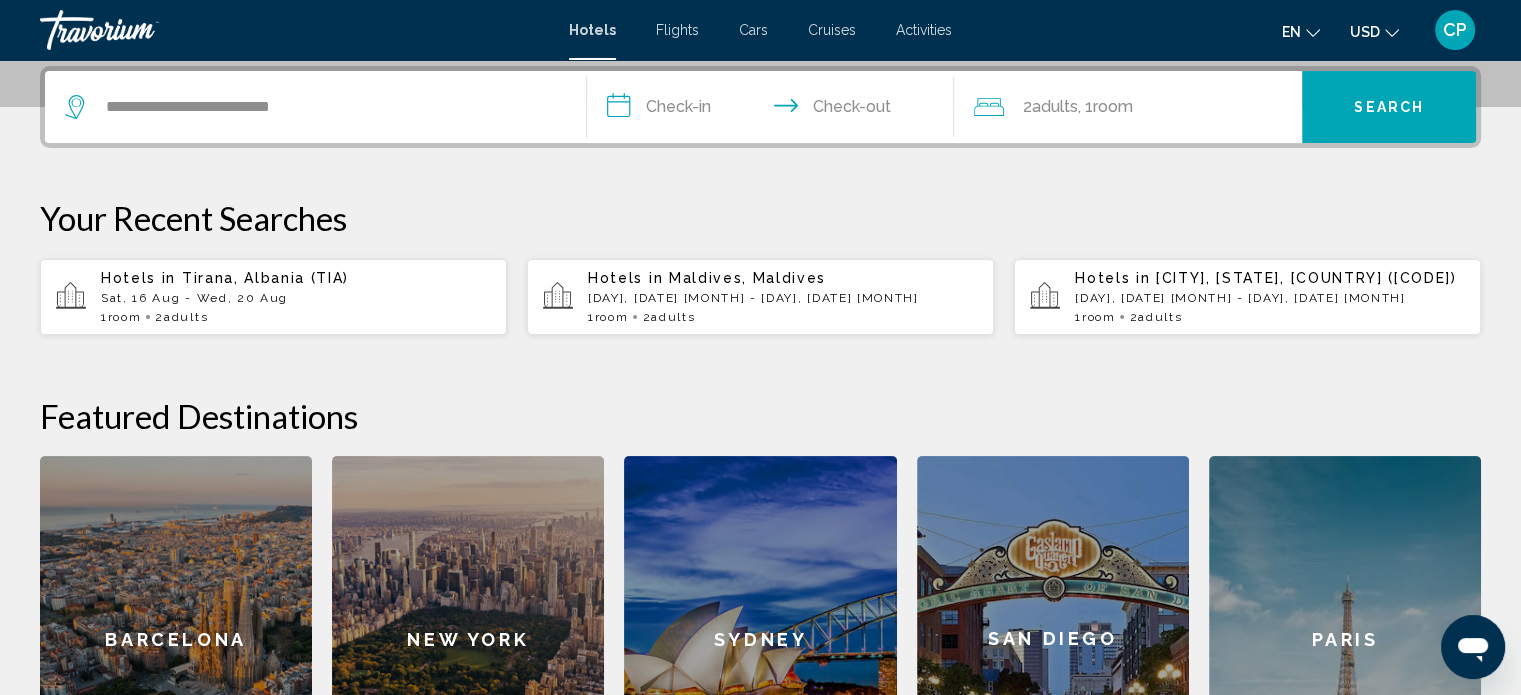 click on "**********" at bounding box center (775, 110) 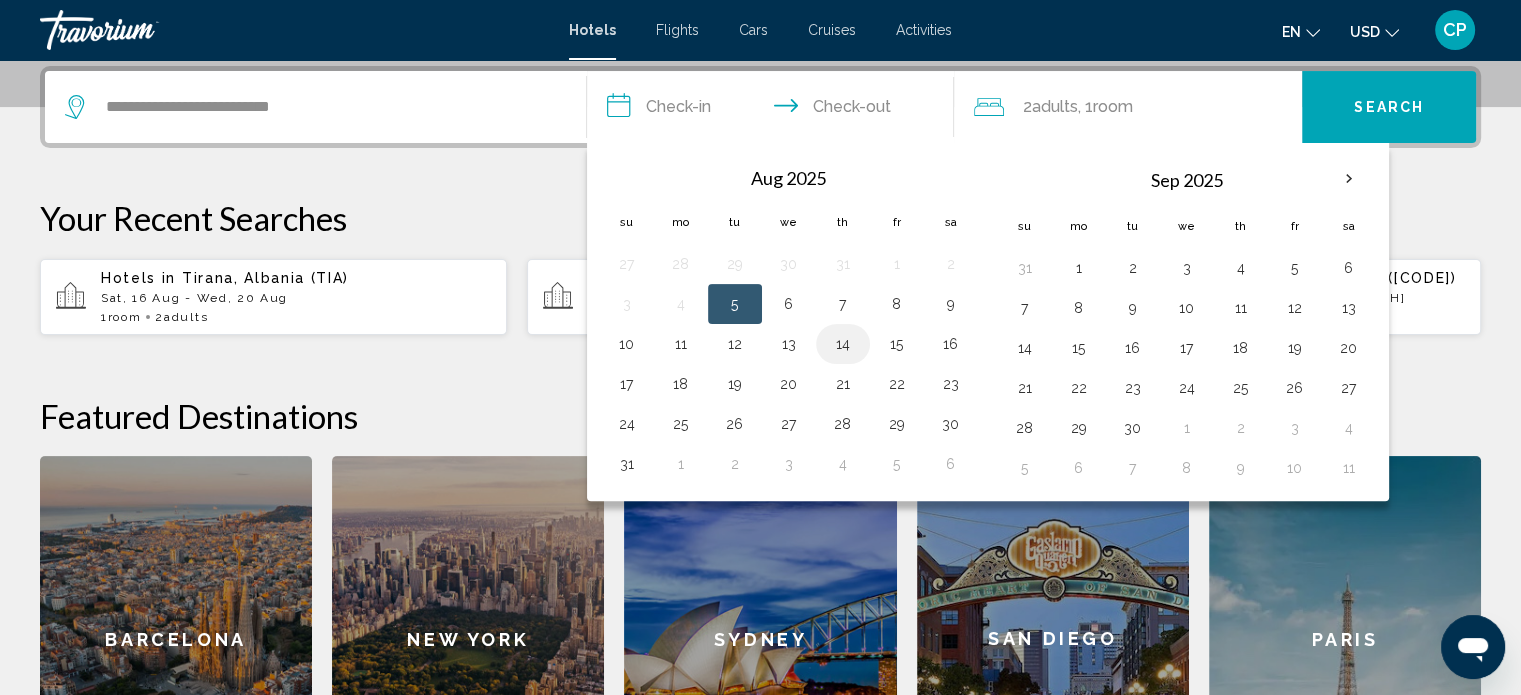 click on "14" at bounding box center [843, 344] 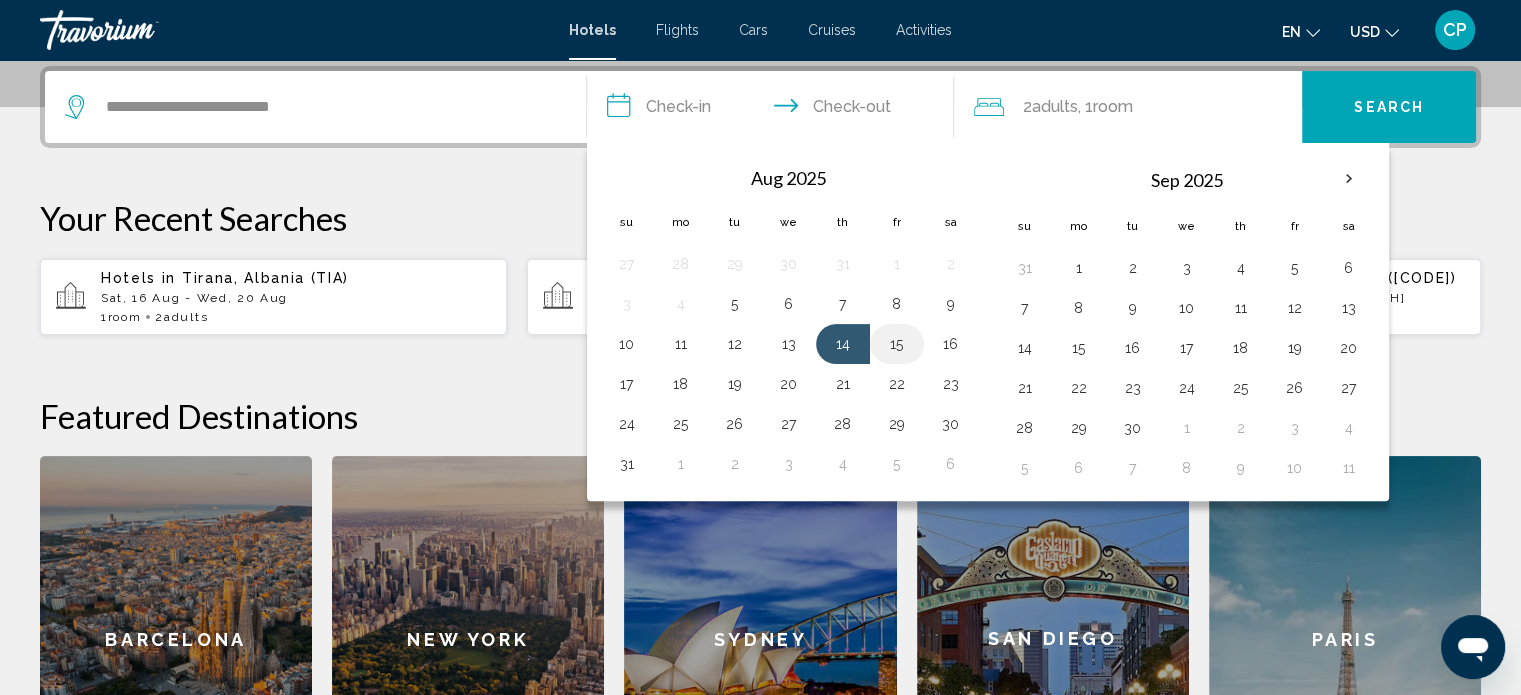click on "15" at bounding box center (897, 344) 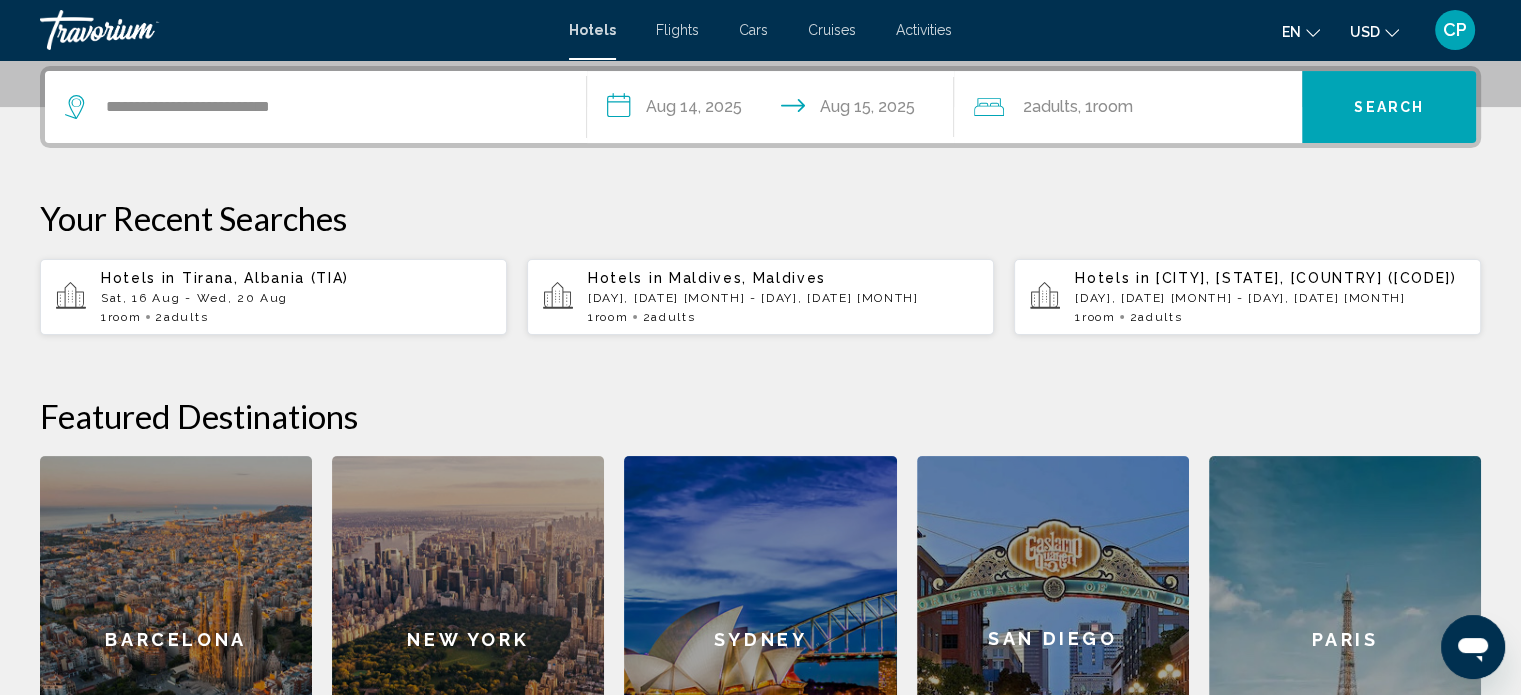 click on "Search" at bounding box center (1389, 107) 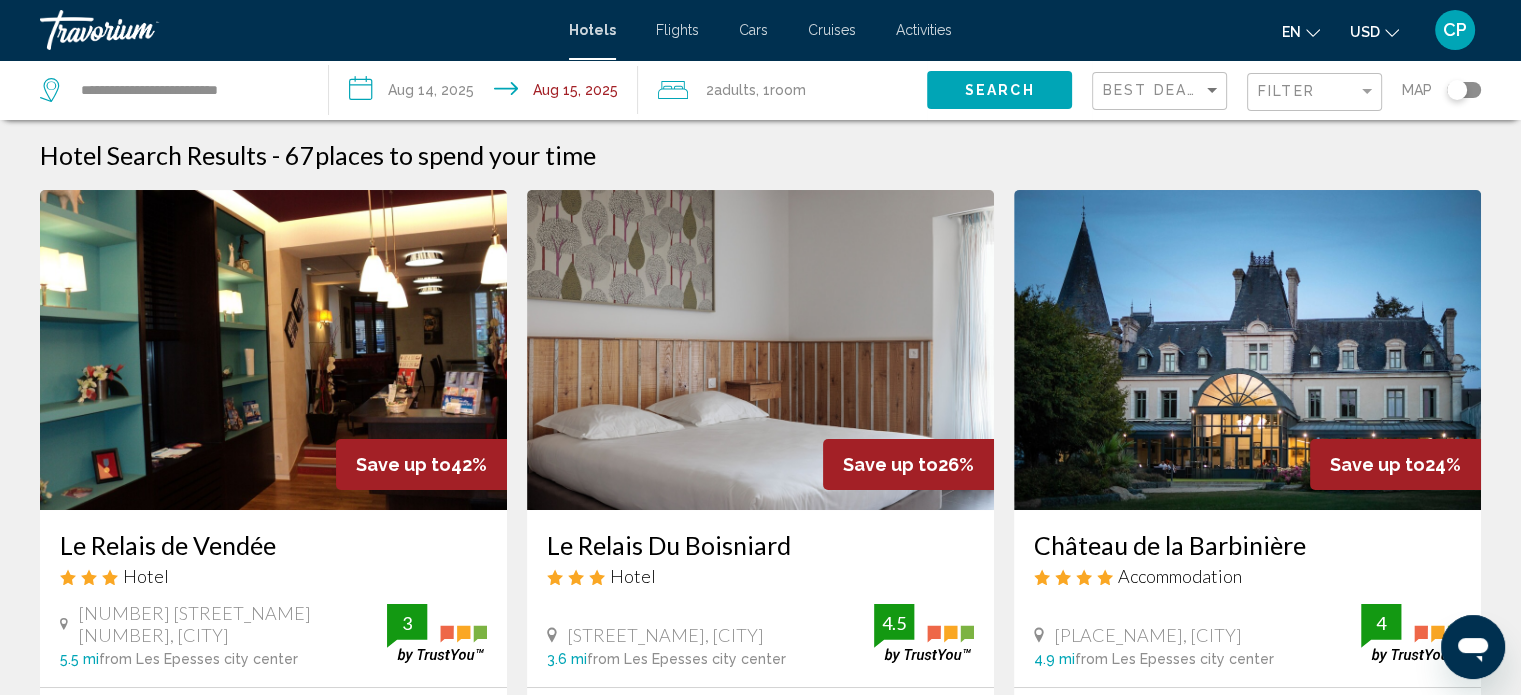 scroll, scrollTop: 115, scrollLeft: 0, axis: vertical 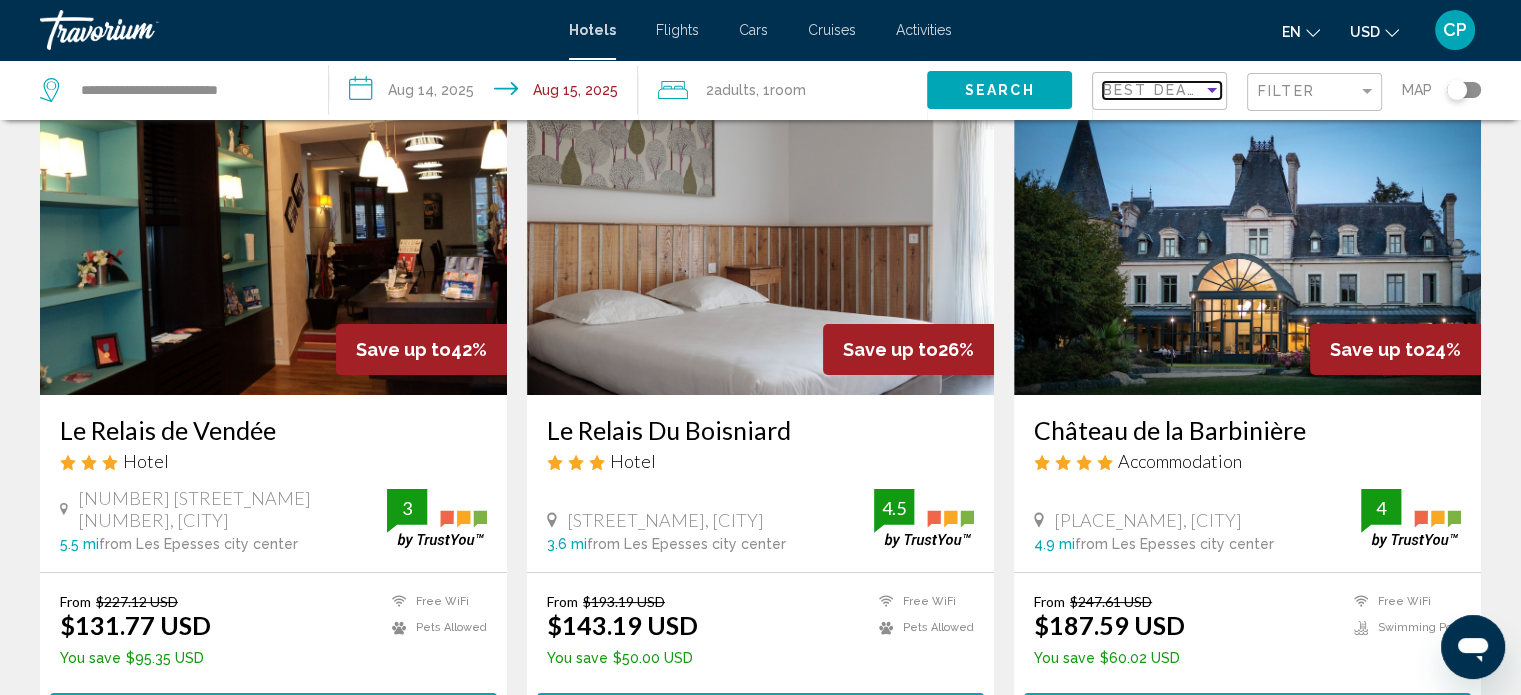 click at bounding box center [1212, 90] 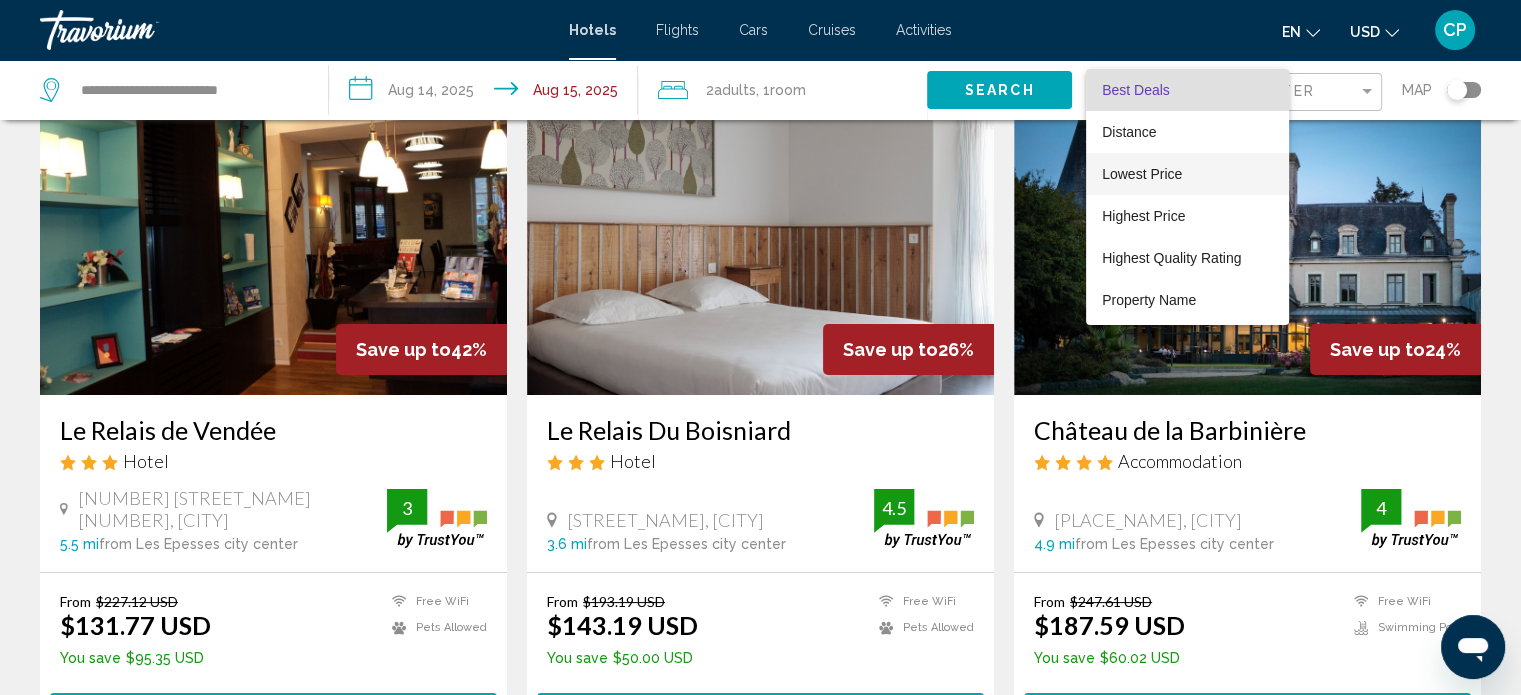 click on "Lowest Price" at bounding box center (1142, 174) 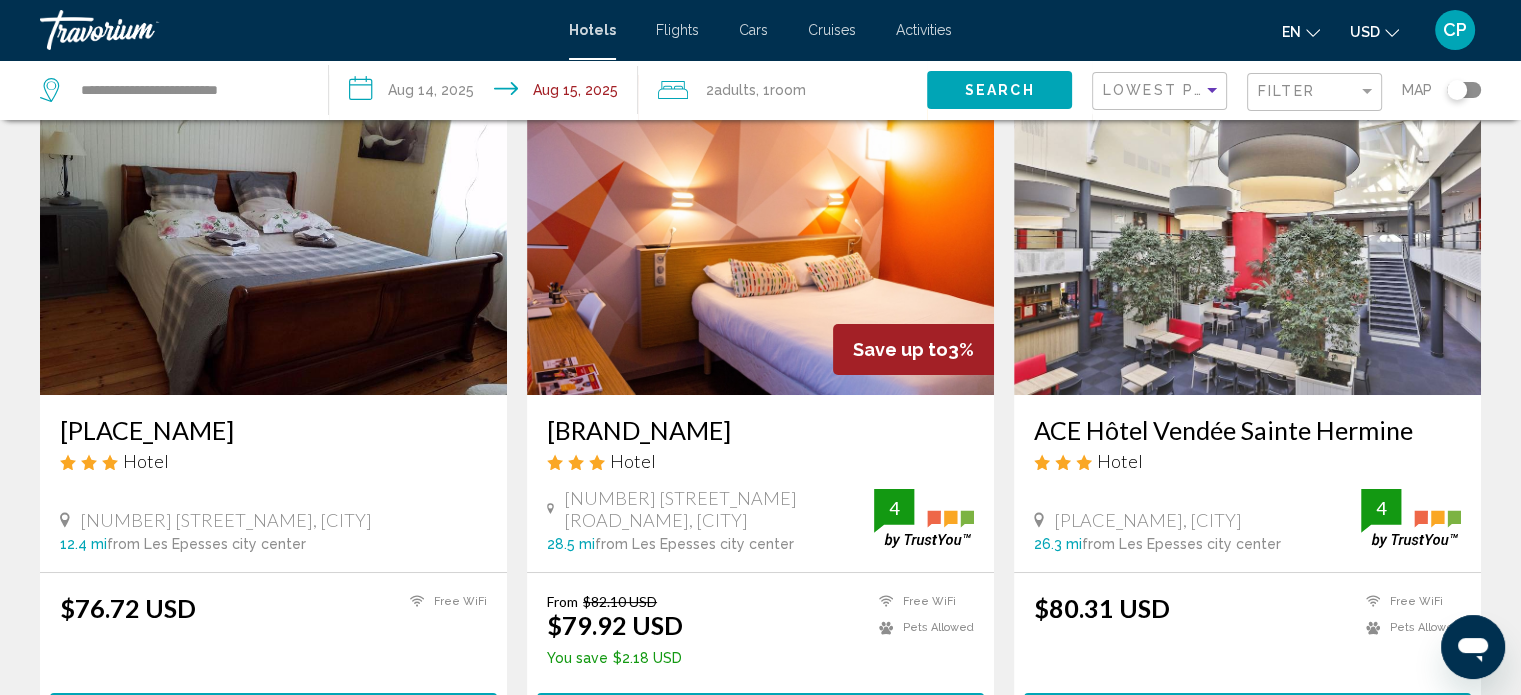 click on "USD" 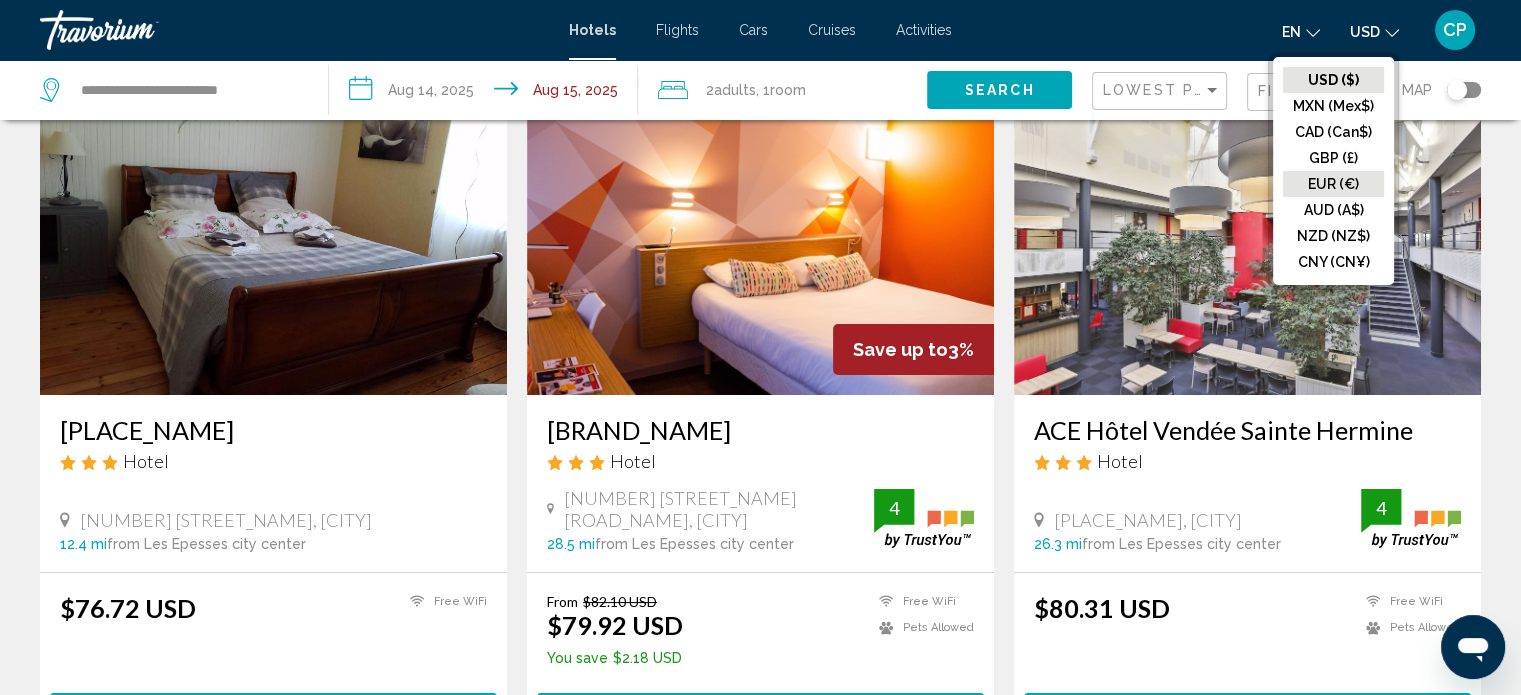 click on "EUR (€)" 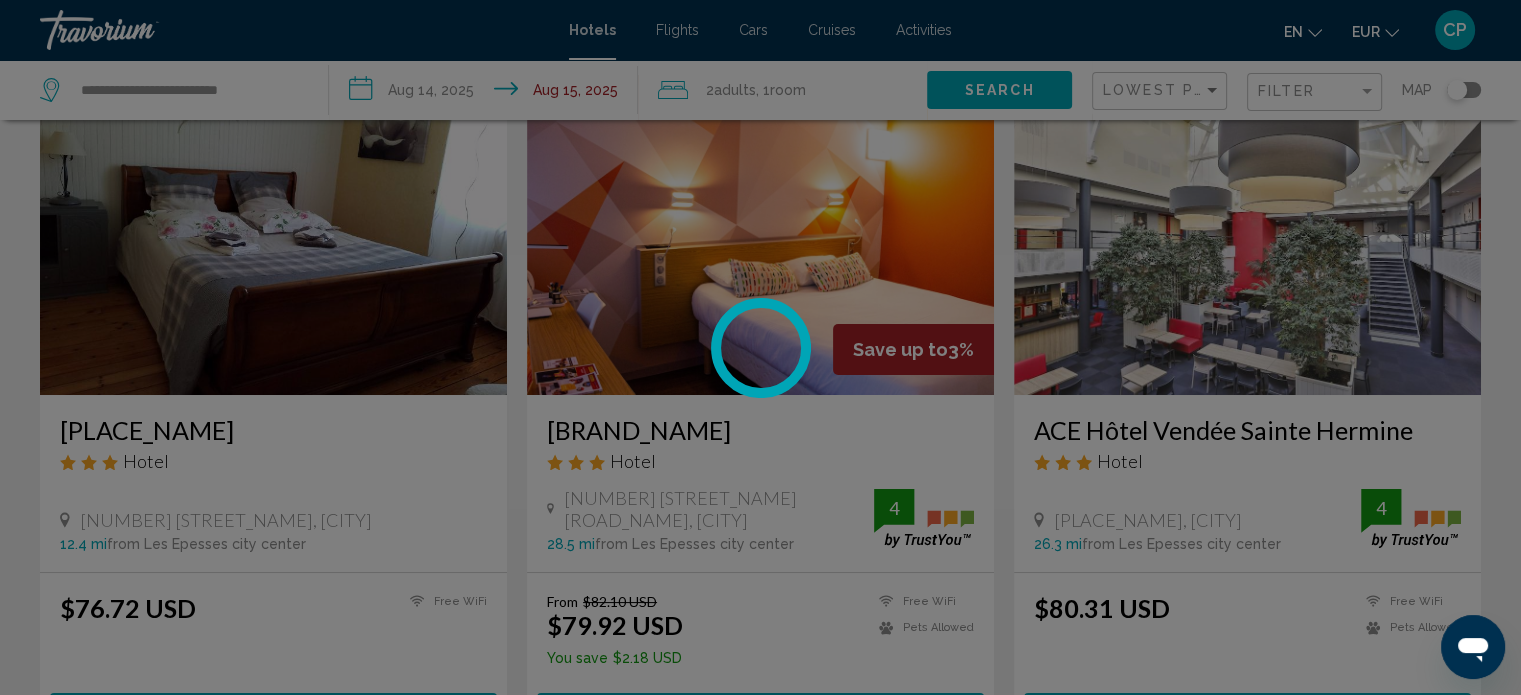 scroll, scrollTop: 0, scrollLeft: 0, axis: both 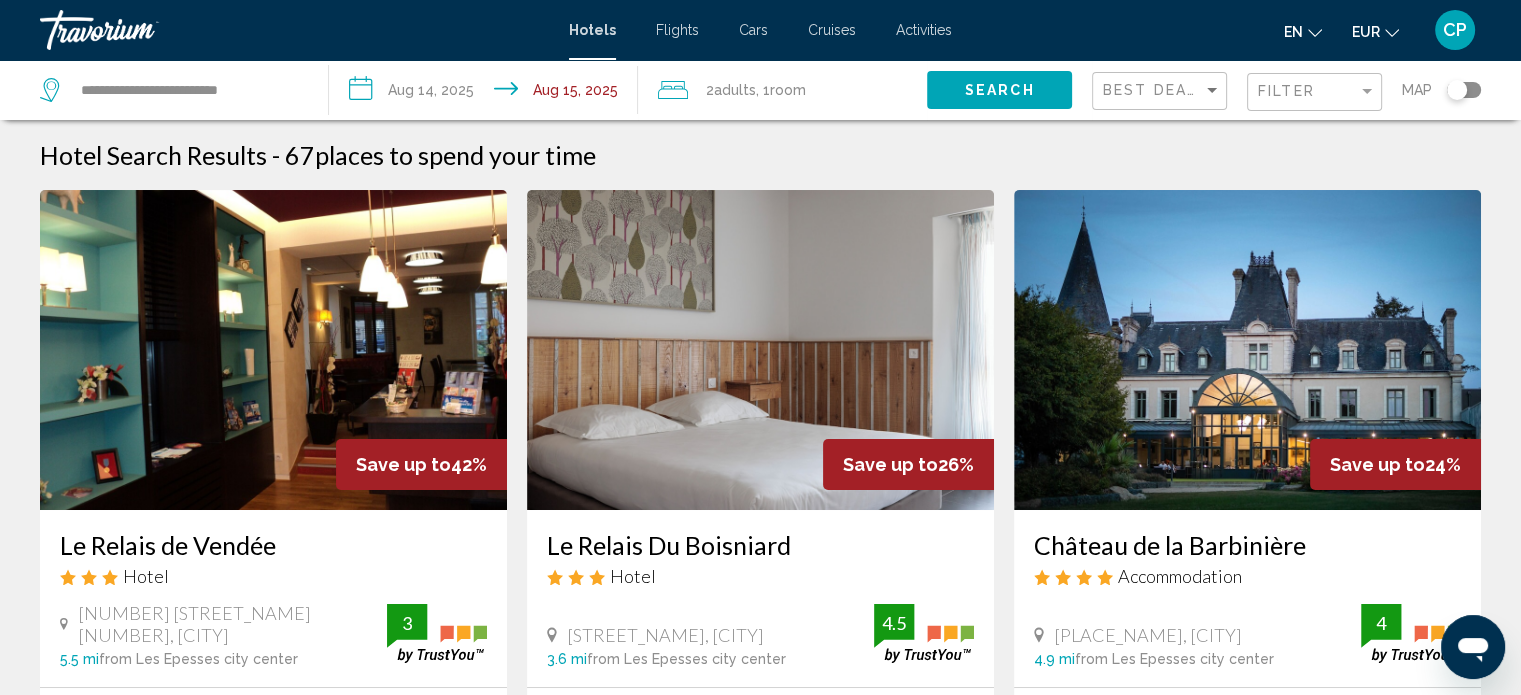click on "Best Deals" 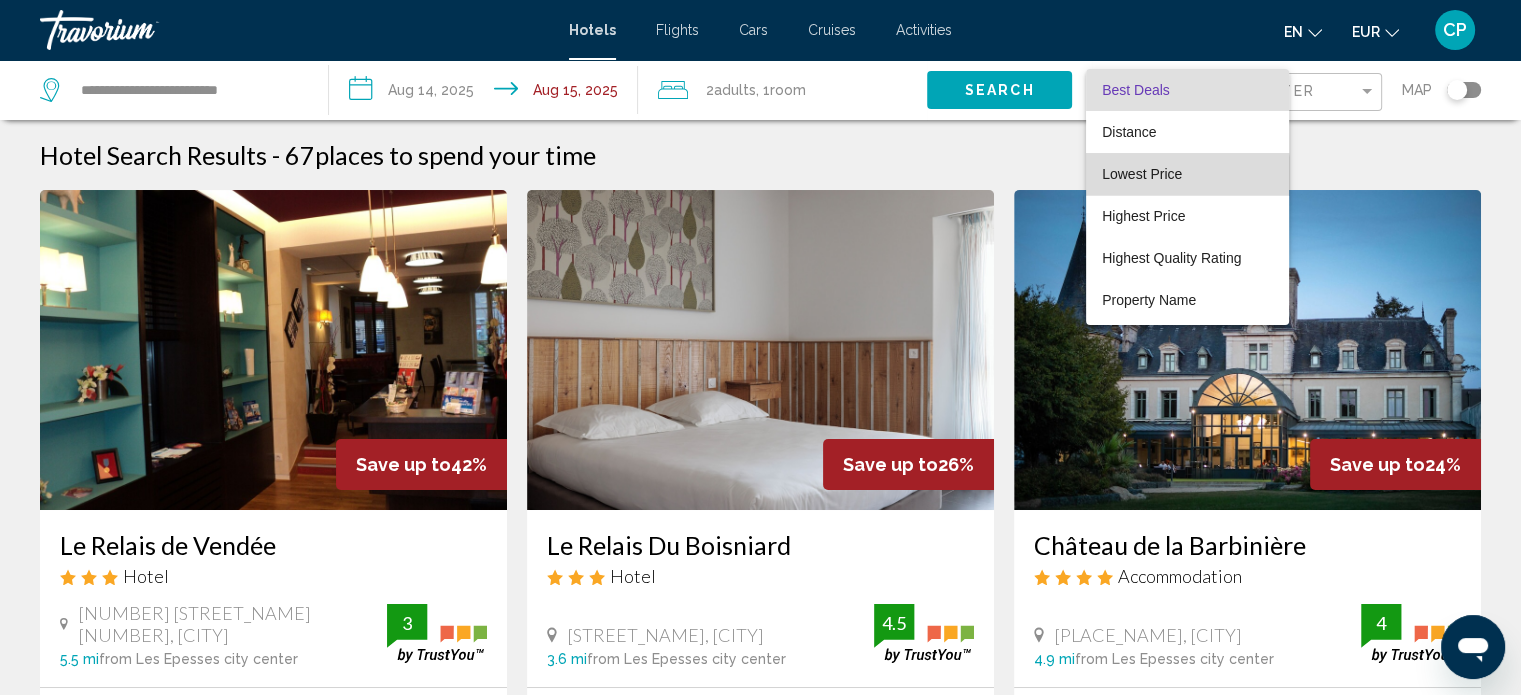 click on "Lowest Price" at bounding box center (1187, 174) 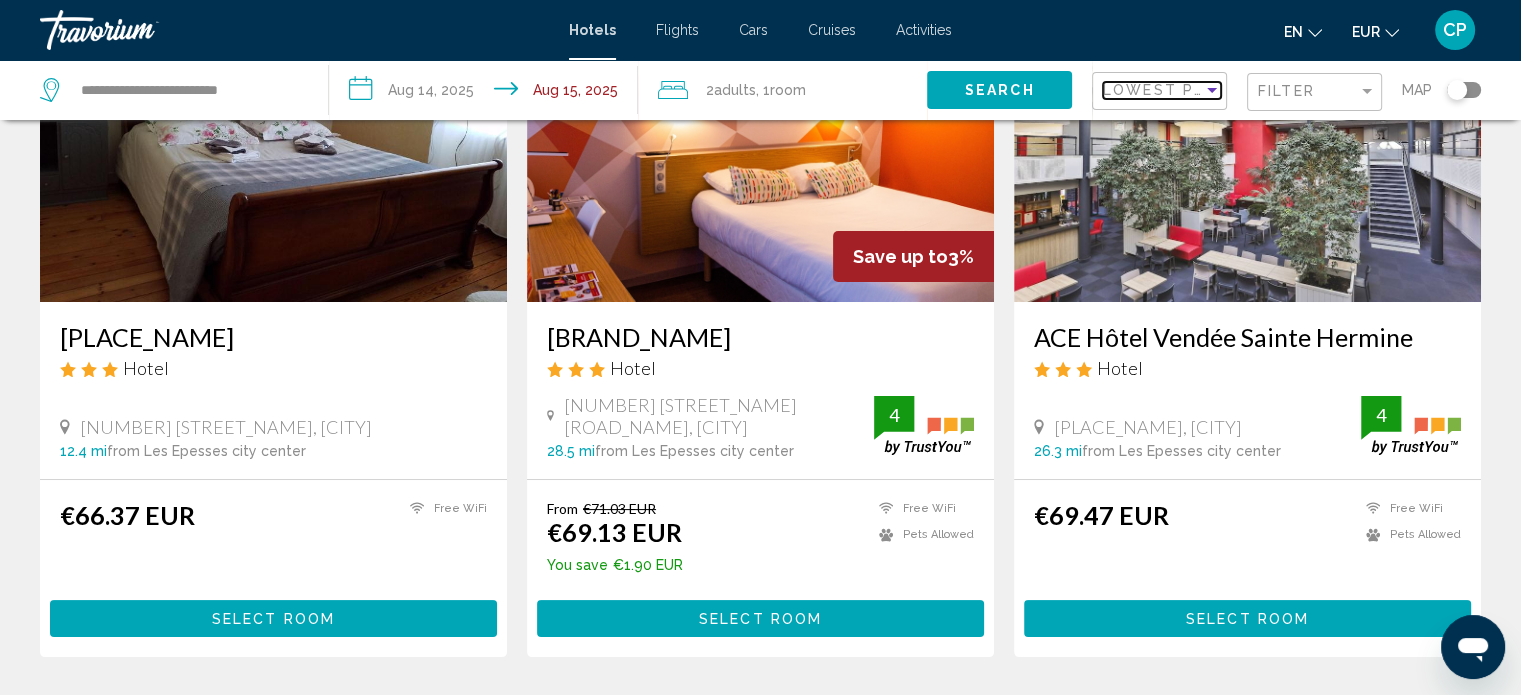 scroll, scrollTop: 208, scrollLeft: 0, axis: vertical 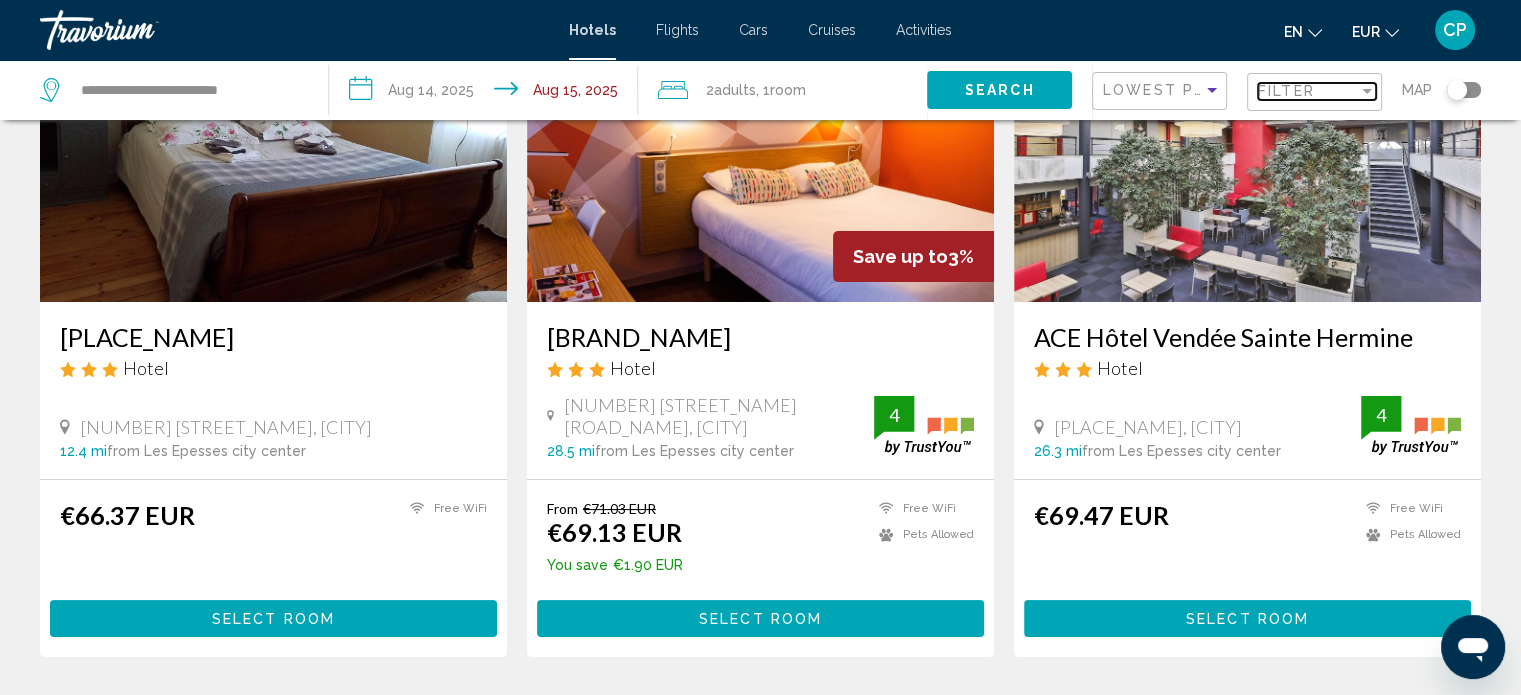 click on "Filter" at bounding box center [1308, 91] 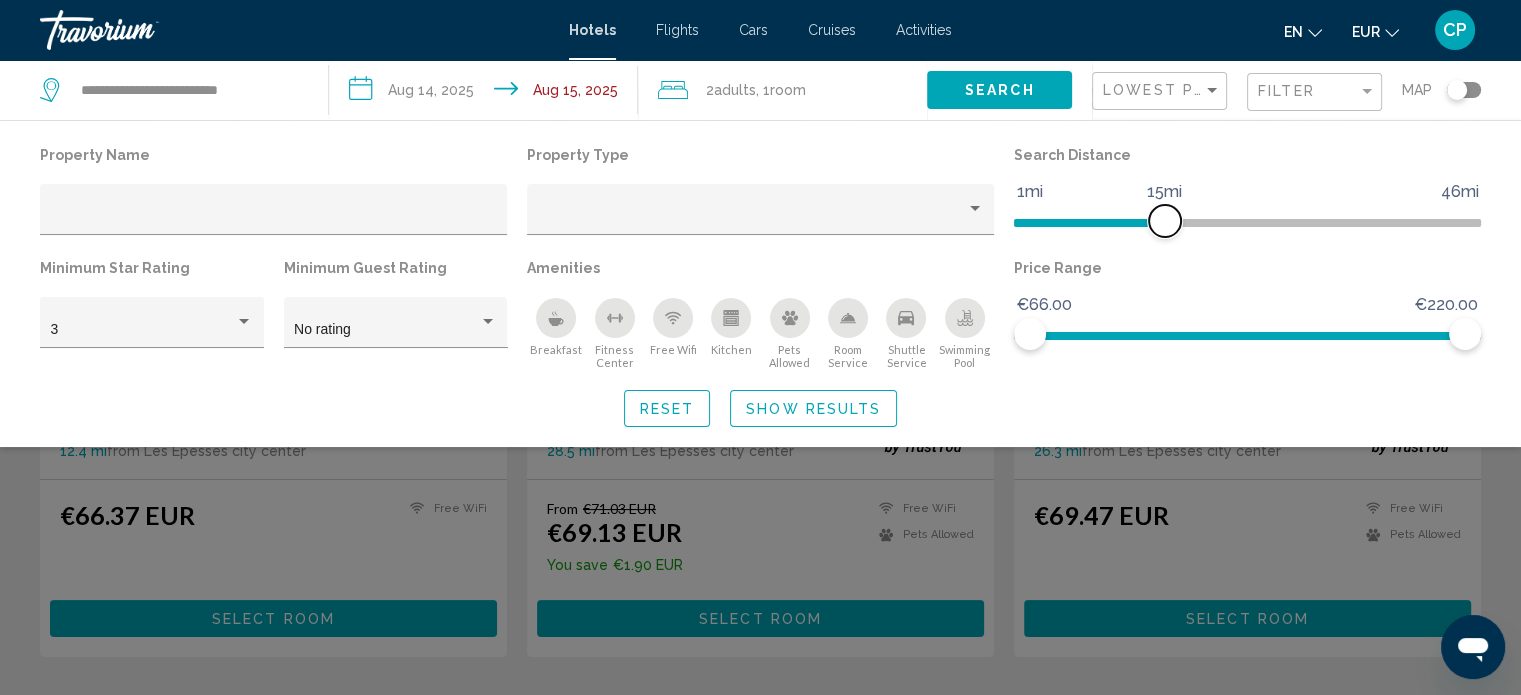 drag, startPoint x: 1308, startPoint y: 219, endPoint x: 1164, endPoint y: 255, distance: 148.43181 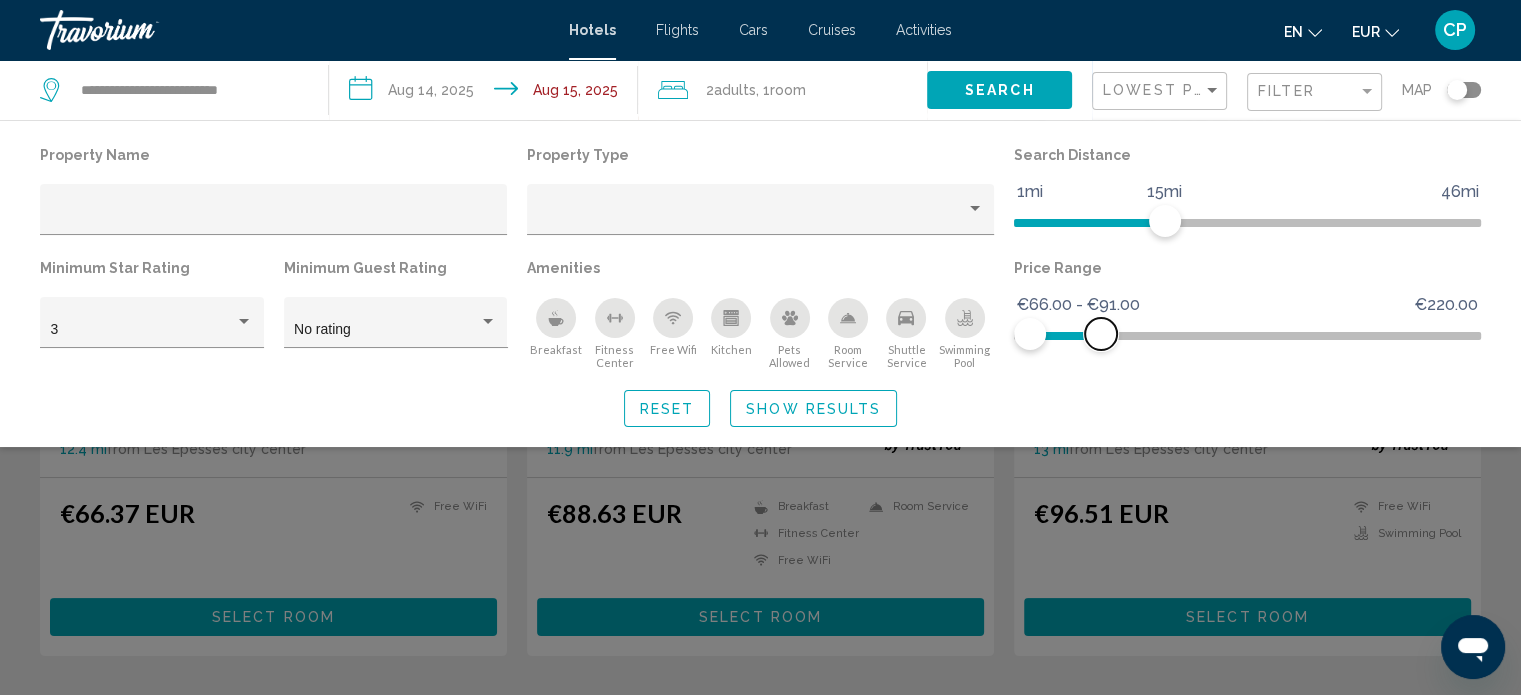 drag, startPoint x: 1466, startPoint y: 349, endPoint x: 1100, endPoint y: 429, distance: 374.64117 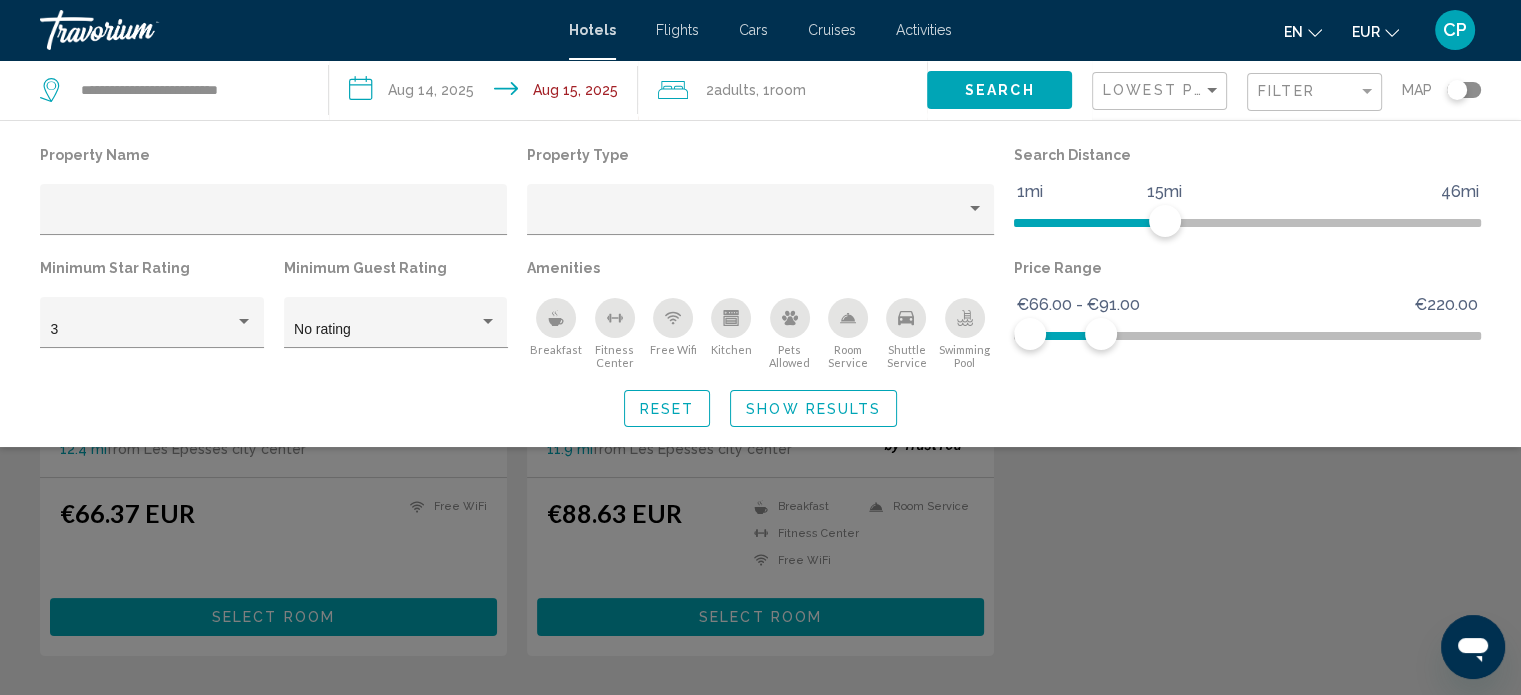 click on "Show Results" 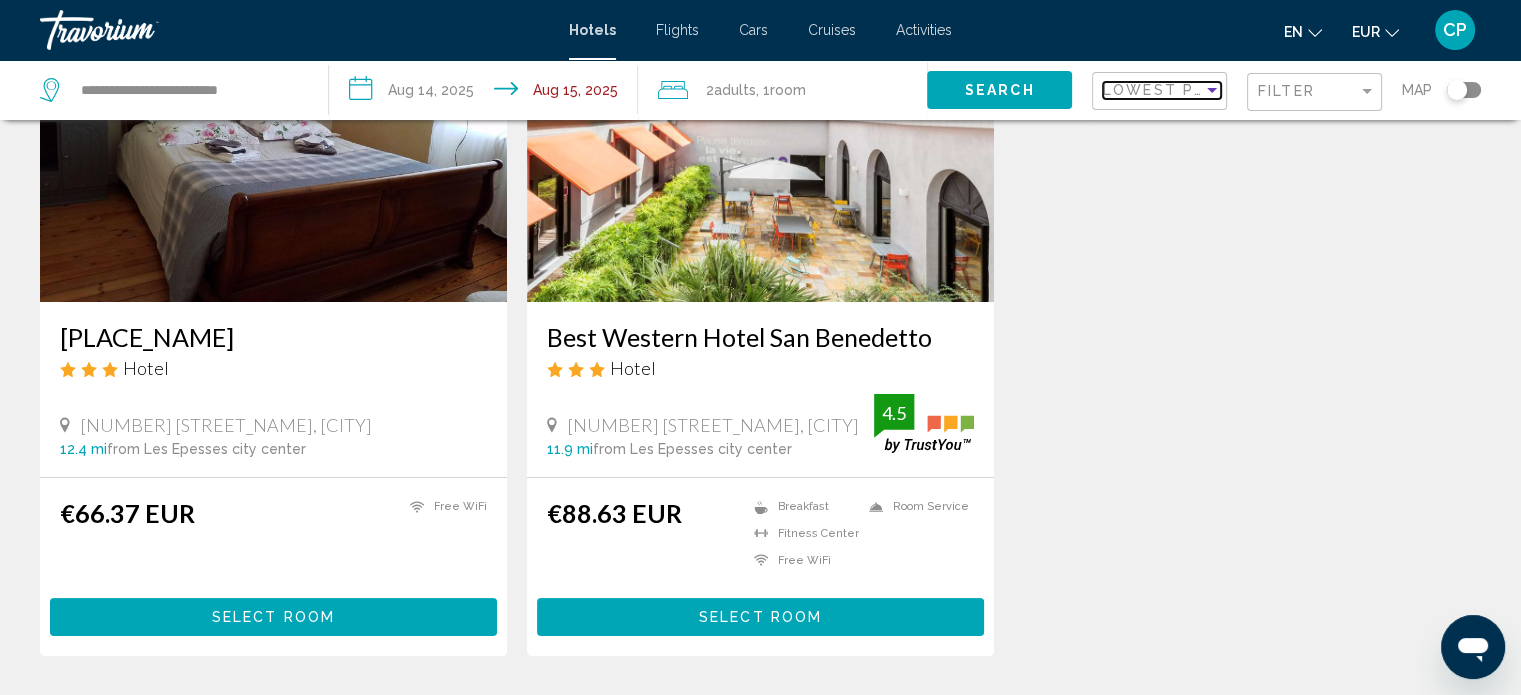 click at bounding box center [1212, 90] 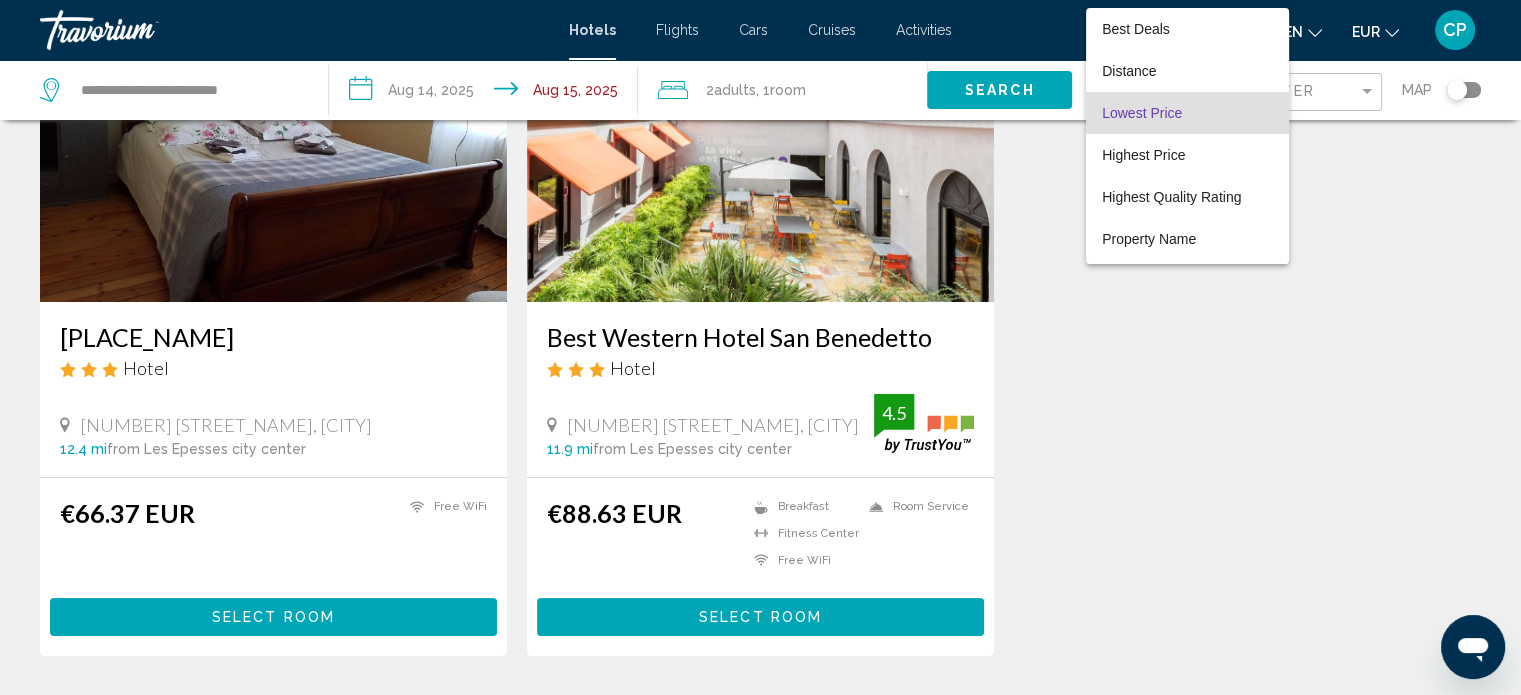 scroll, scrollTop: 23, scrollLeft: 0, axis: vertical 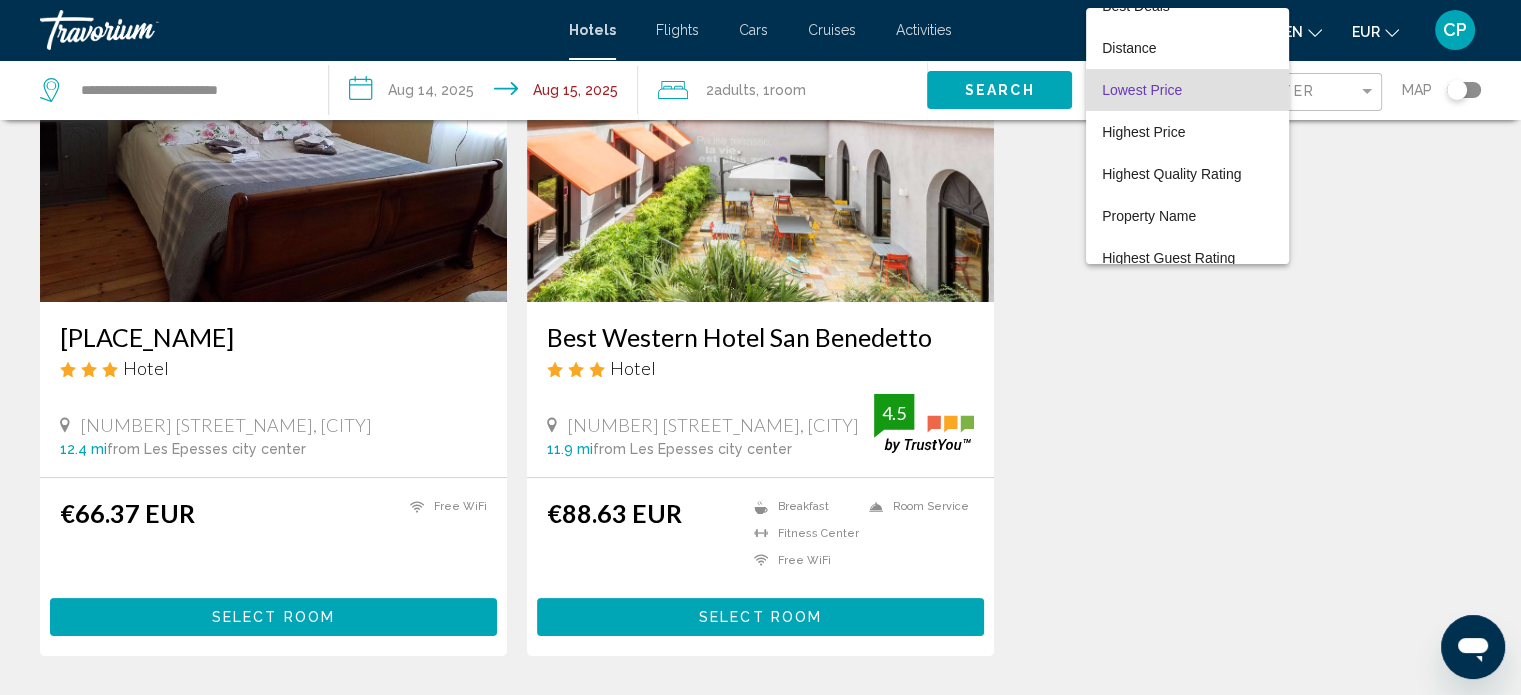 click at bounding box center [760, 347] 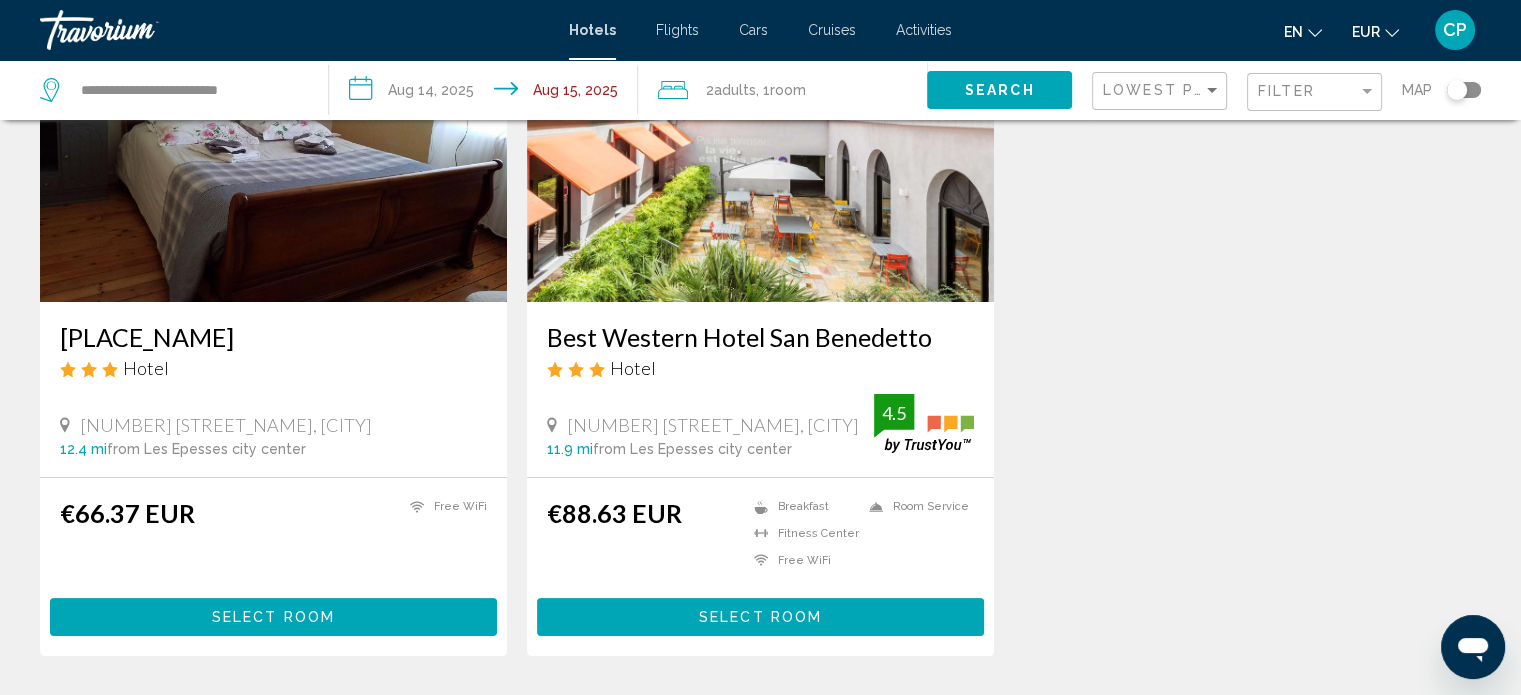 click on "Filter" 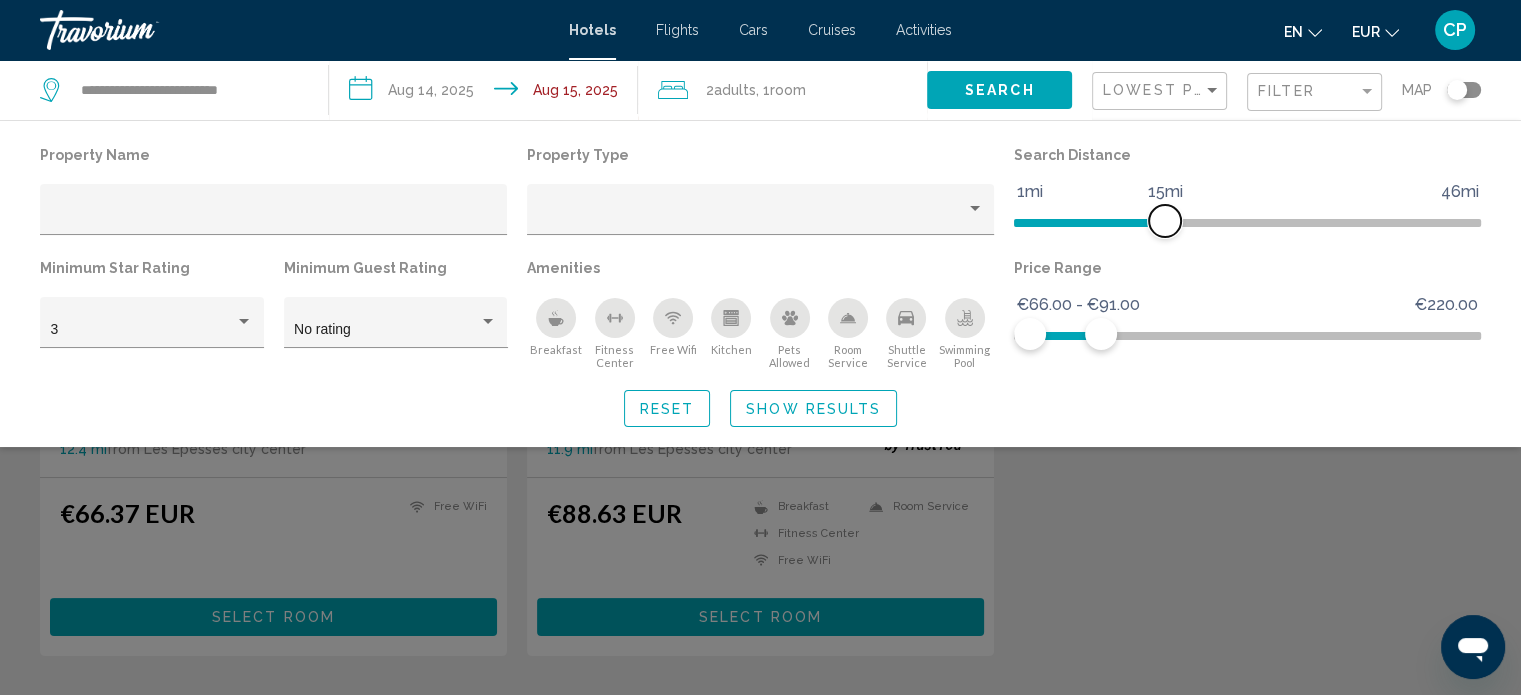 click 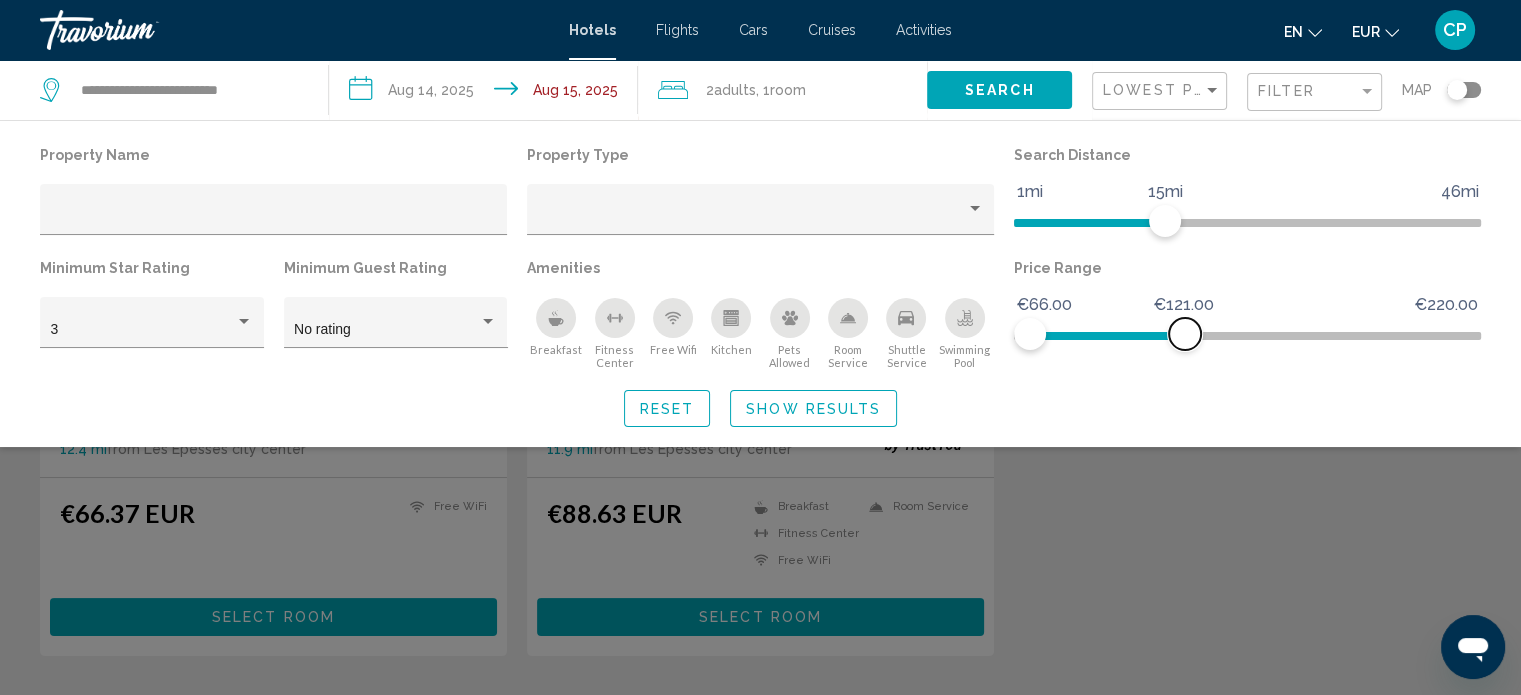 drag, startPoint x: 1099, startPoint y: 336, endPoint x: 1184, endPoint y: 341, distance: 85.146935 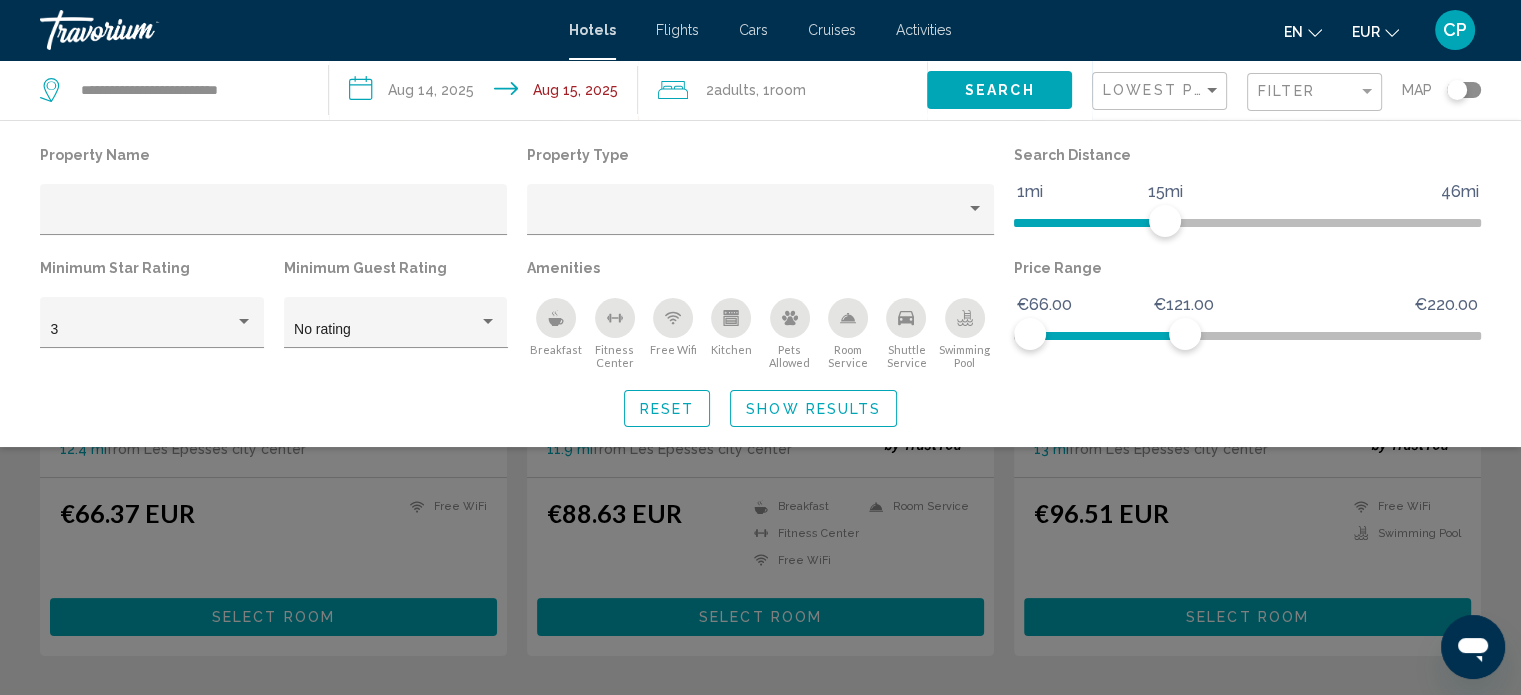click on "Show Results" 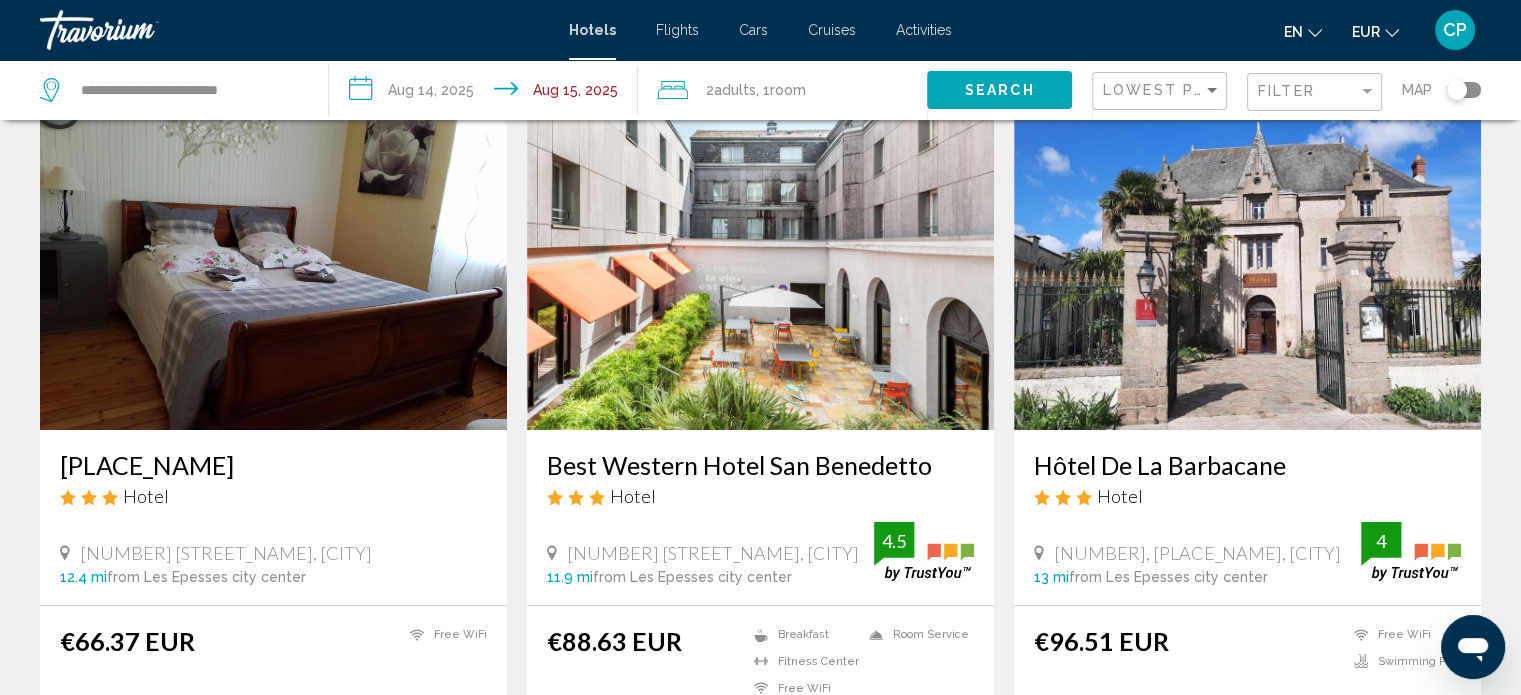 scroll, scrollTop: 82, scrollLeft: 0, axis: vertical 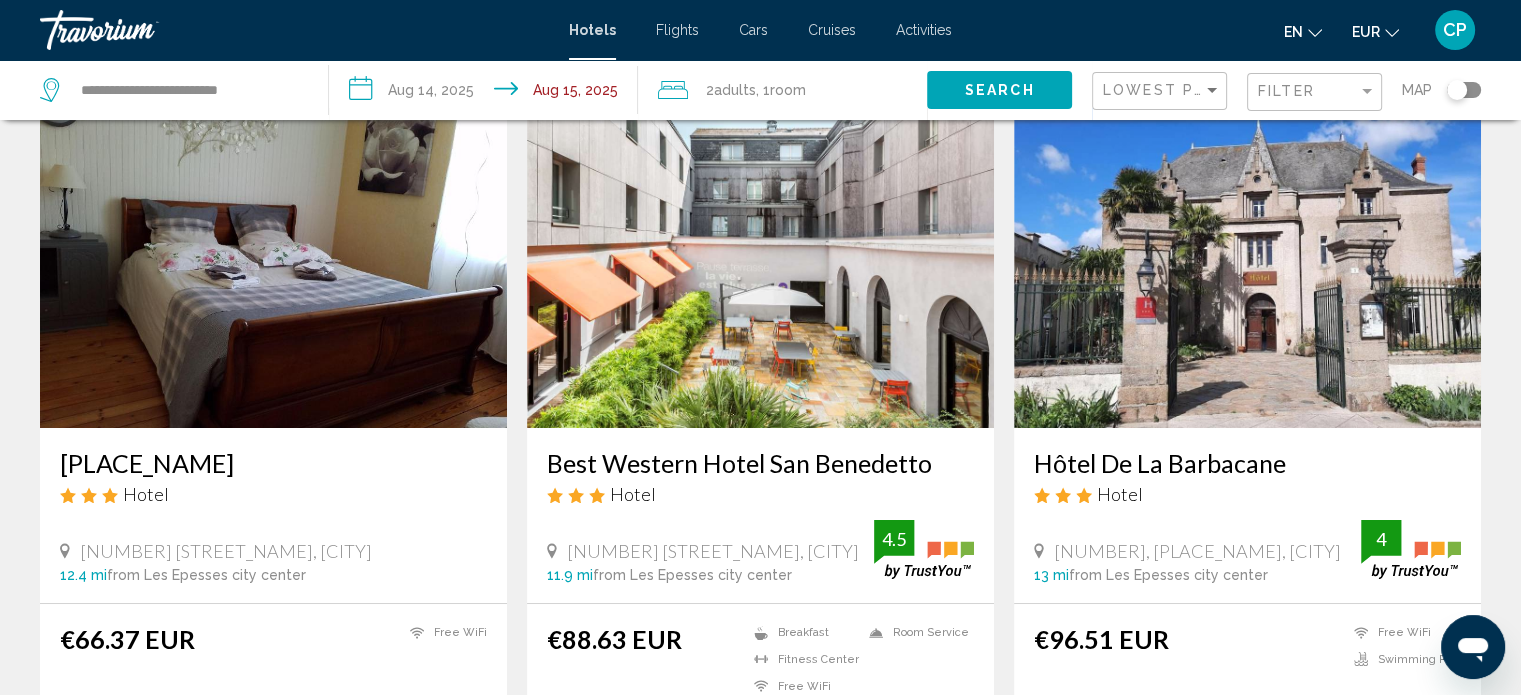 click on "Filter" 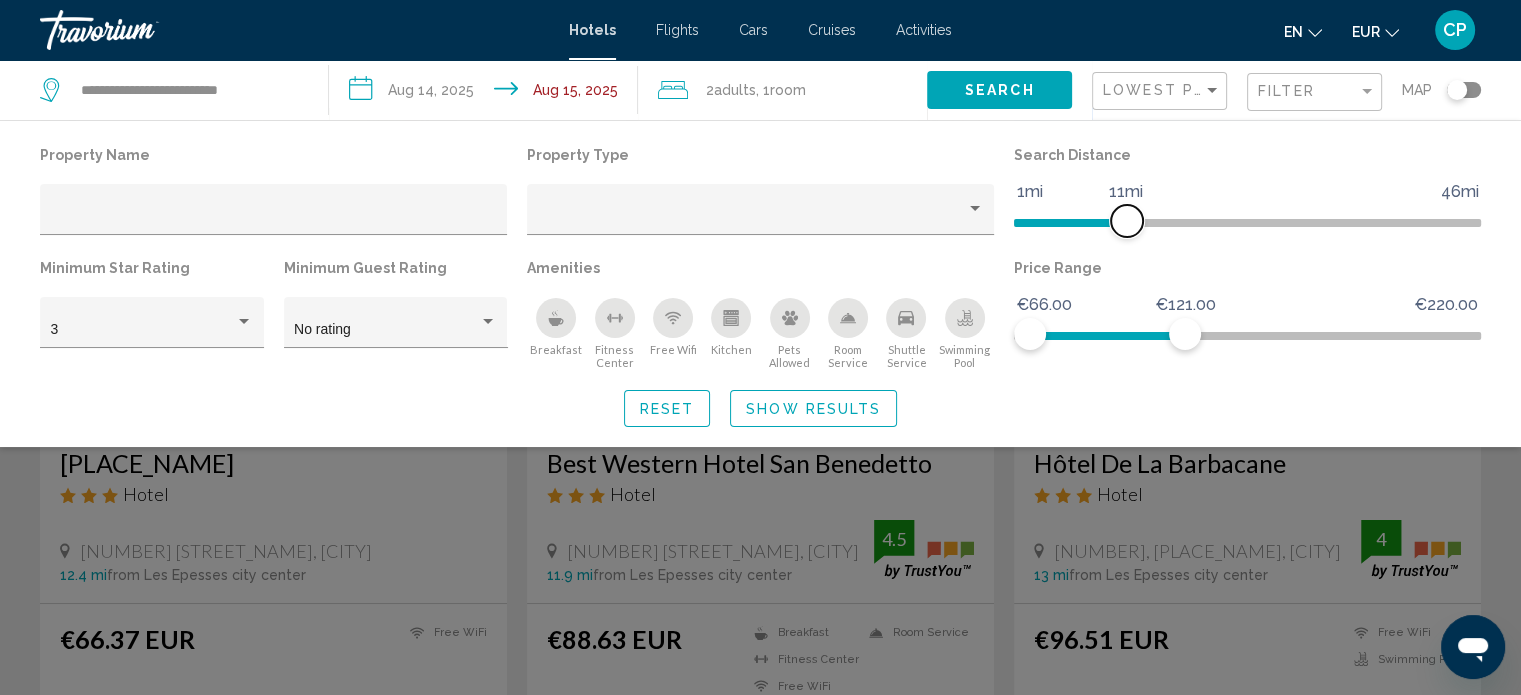 drag, startPoint x: 1162, startPoint y: 219, endPoint x: 1123, endPoint y: 228, distance: 40.024994 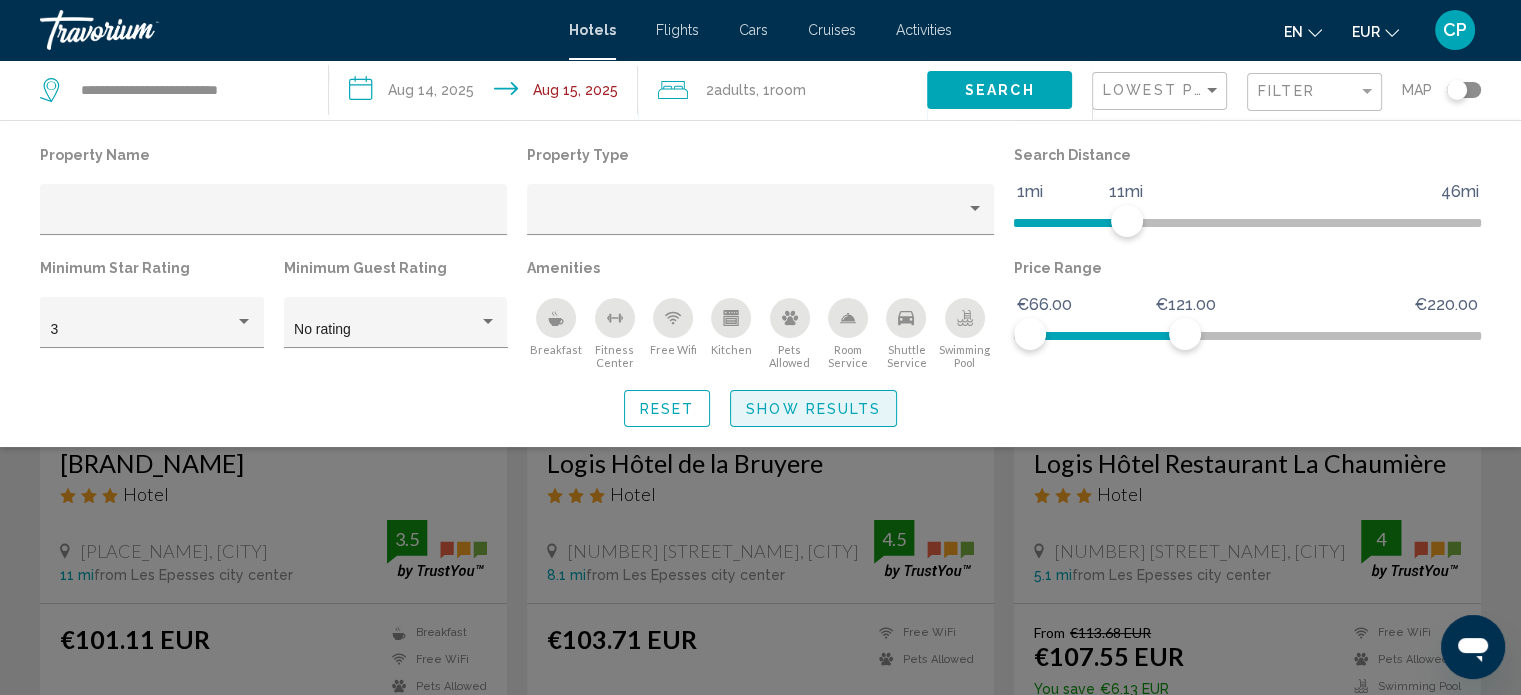 click on "Show Results" 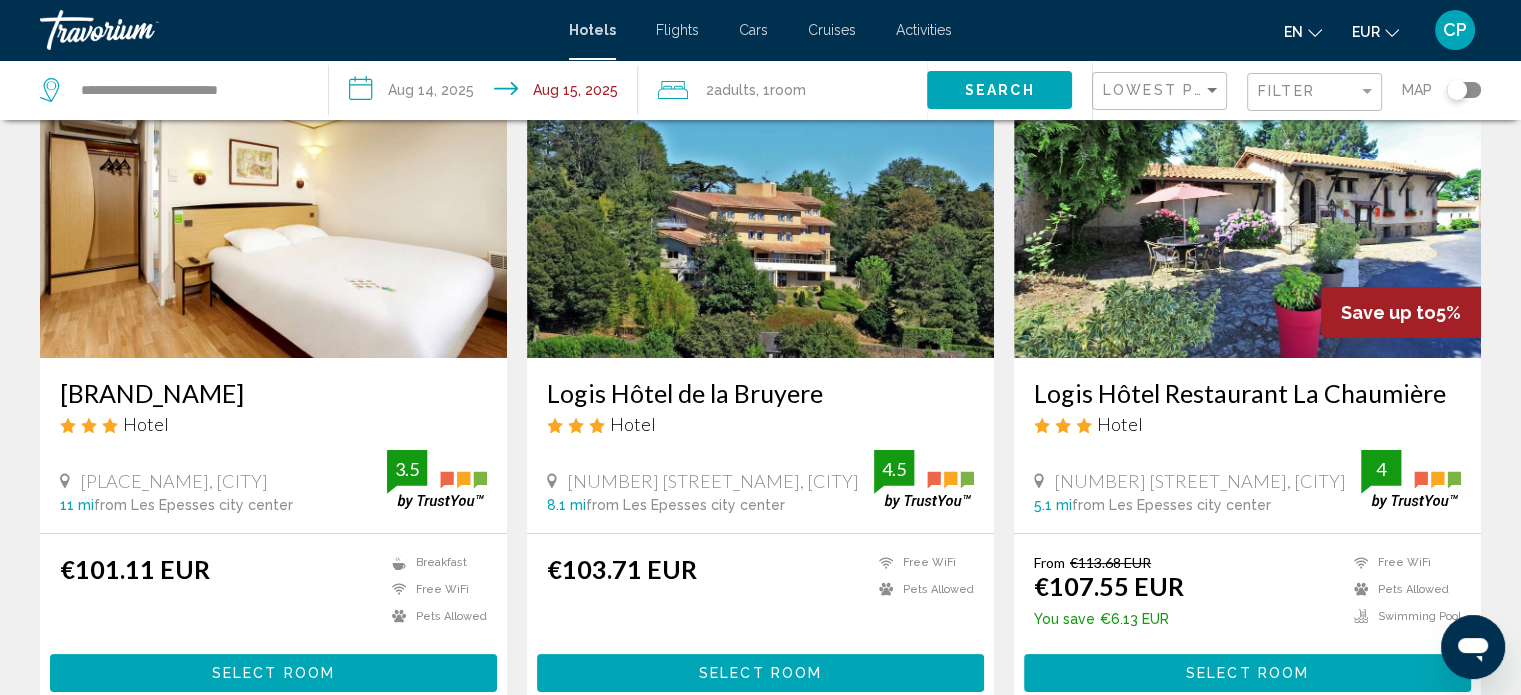 scroll, scrollTop: 152, scrollLeft: 0, axis: vertical 